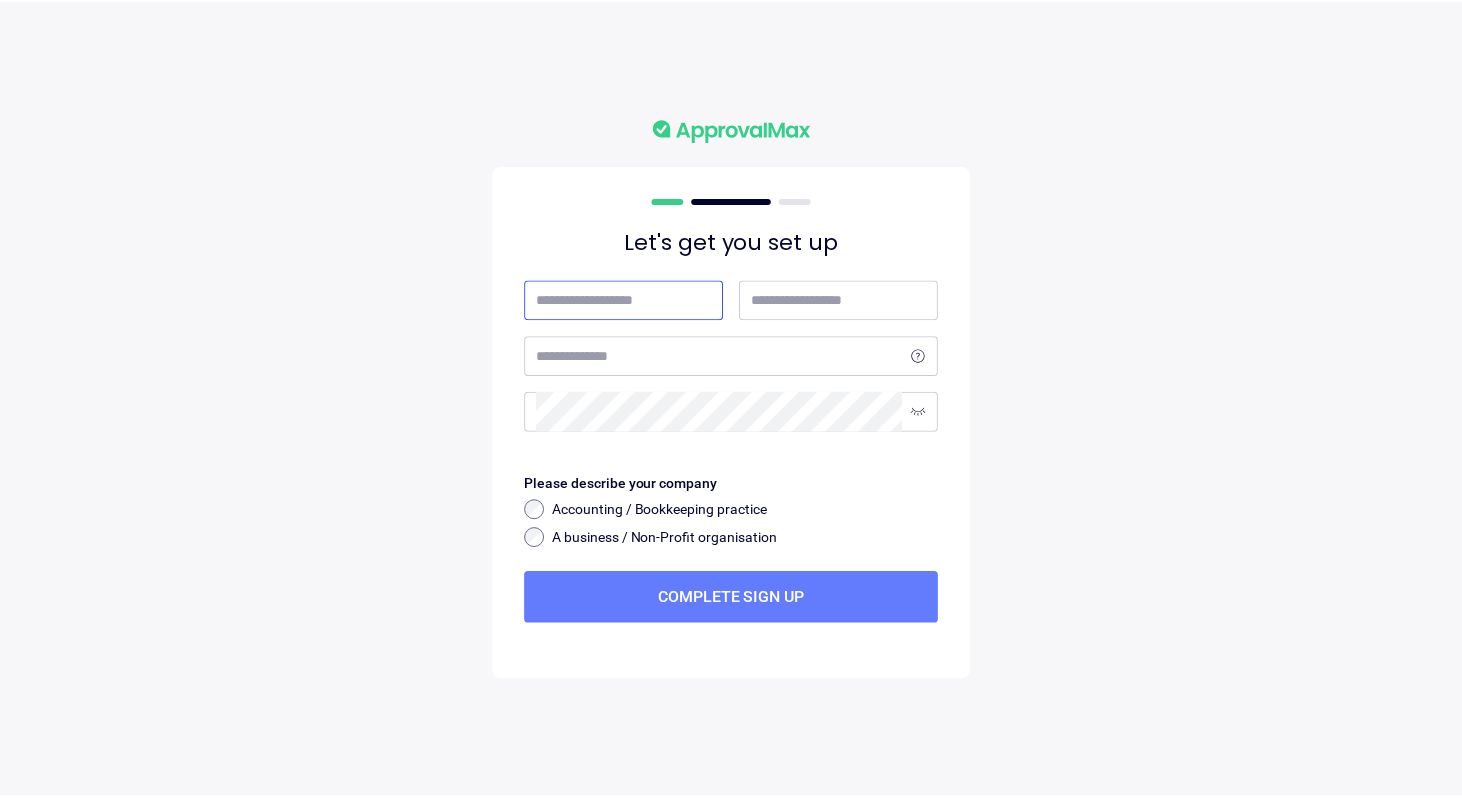 scroll, scrollTop: 0, scrollLeft: 0, axis: both 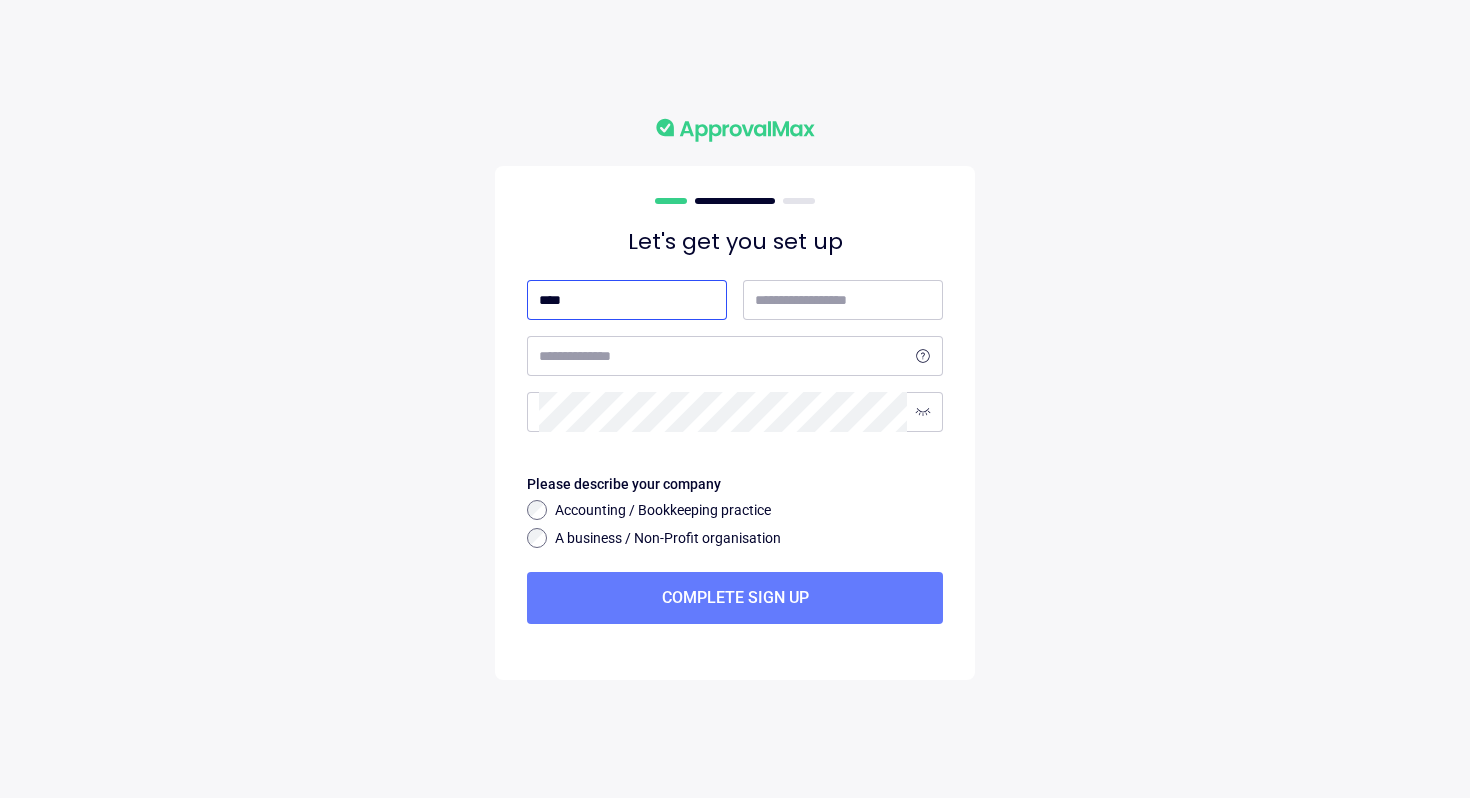 type on "****" 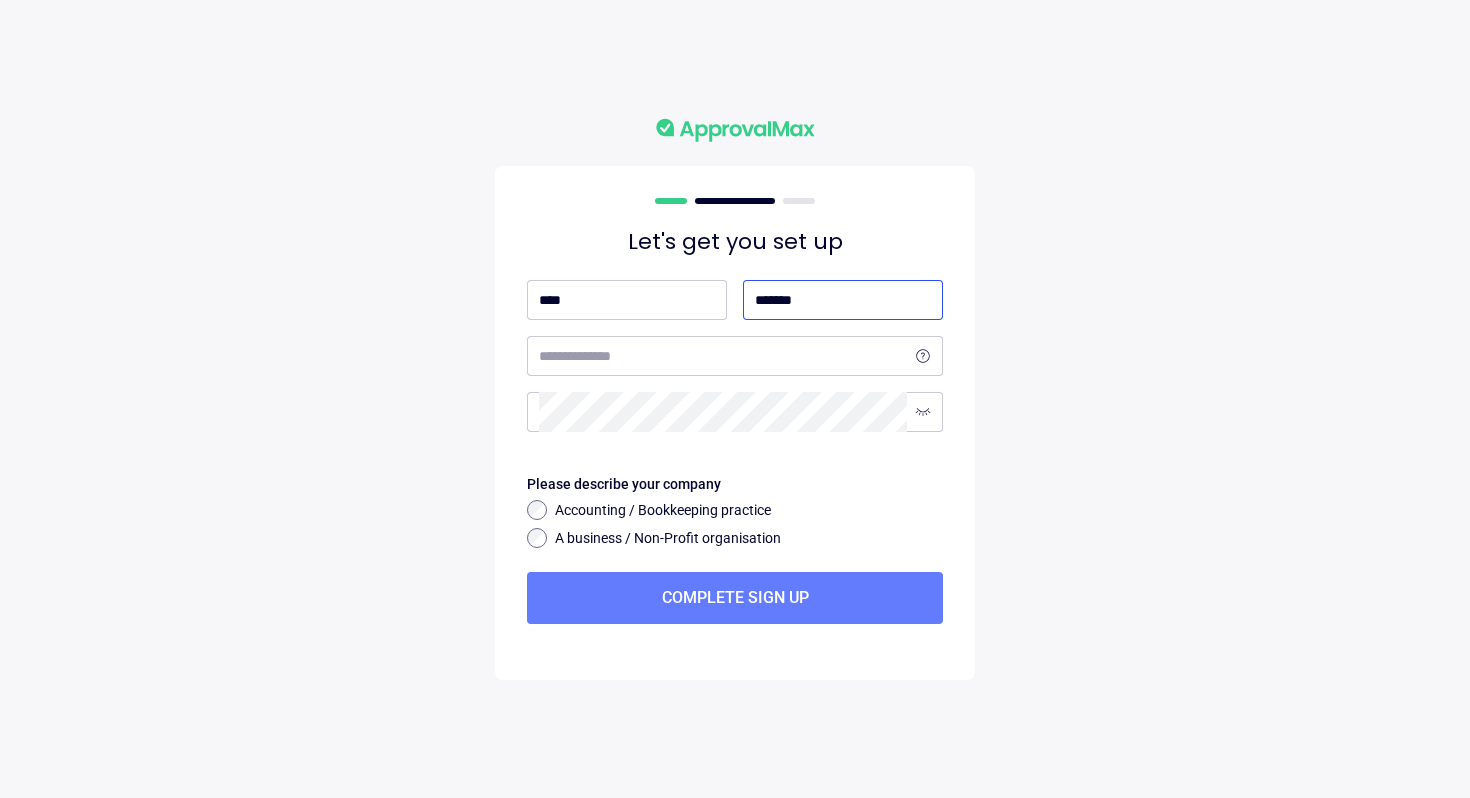 type on "*******" 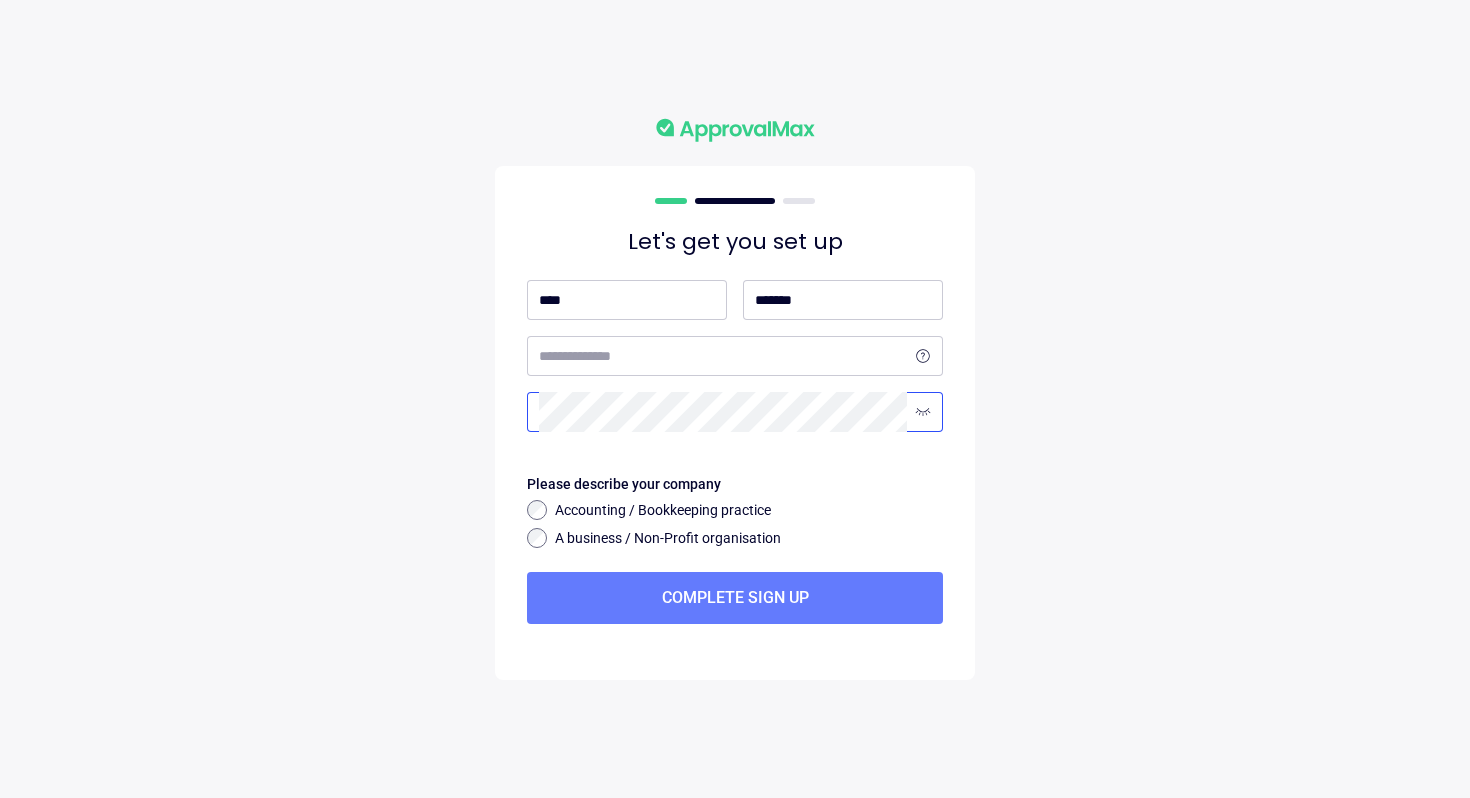 click on "Lor'i dol sit ame co **** *******   Adipis elitsedd eius tempori Utlaboreet / Doloremagna aliquaen A minimven / Qui-Nostru exercitation Ullamcol nisi al" at bounding box center (735, 399) 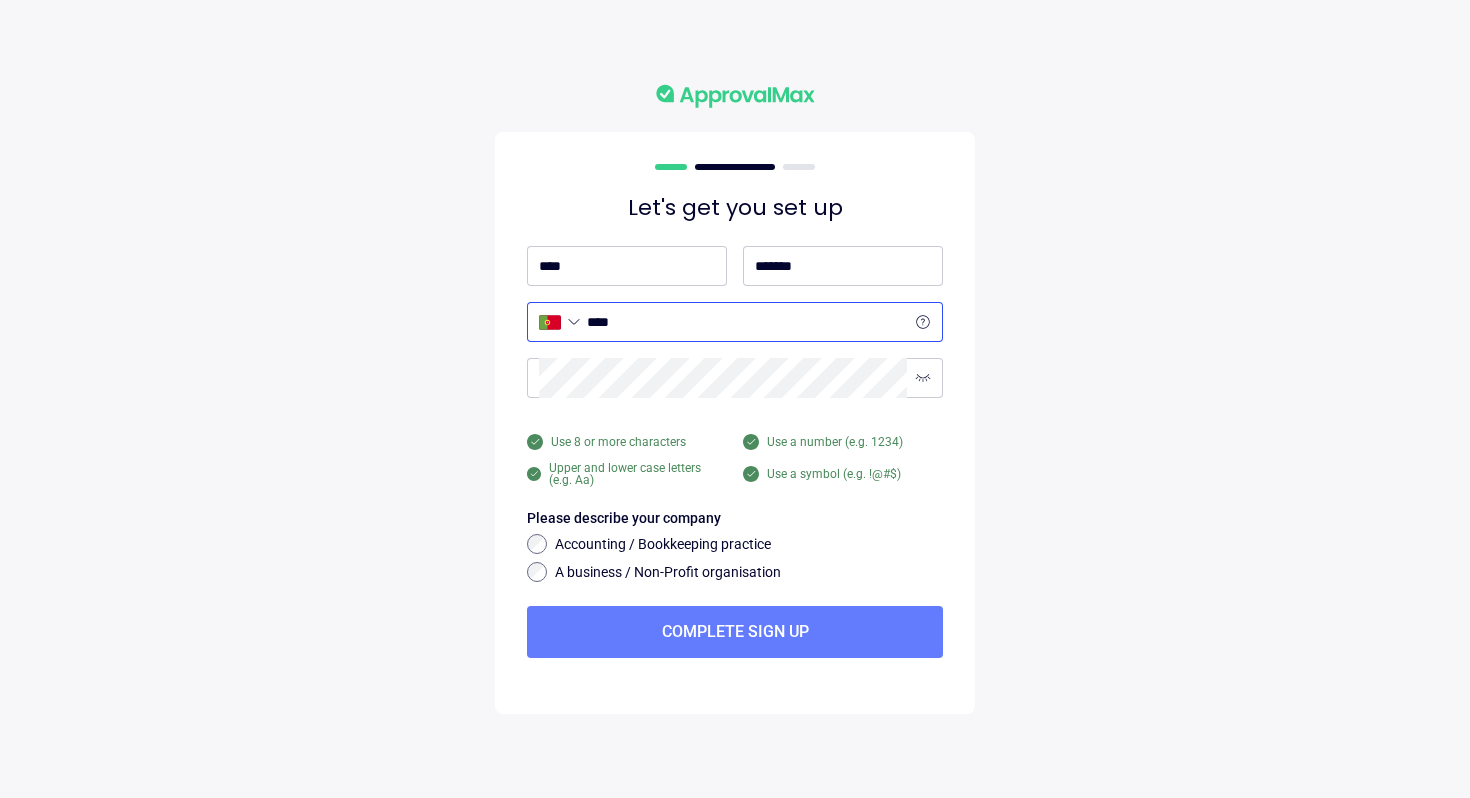 click on "****" at bounding box center [747, 322] 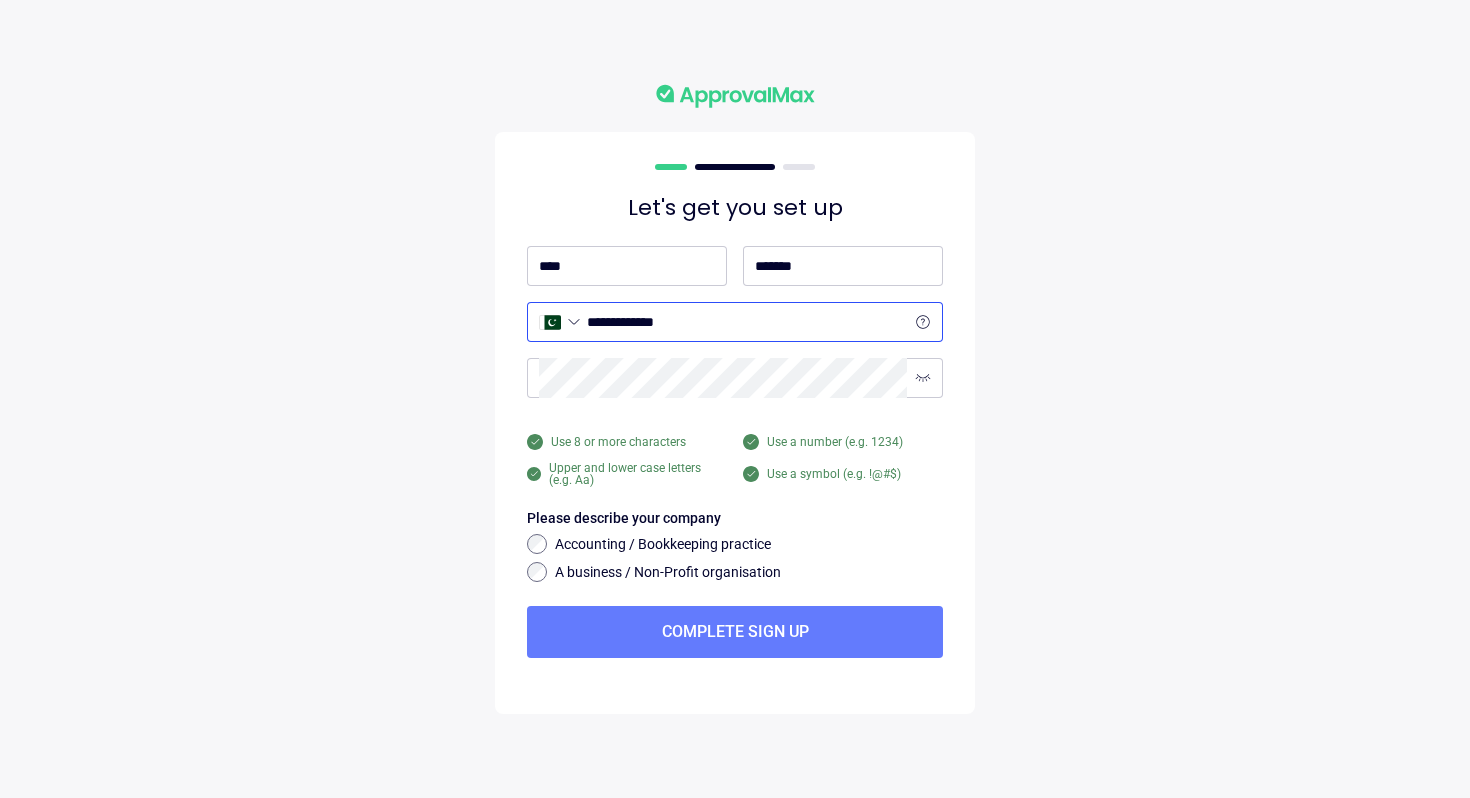 drag, startPoint x: 733, startPoint y: 326, endPoint x: 570, endPoint y: 305, distance: 164.3472 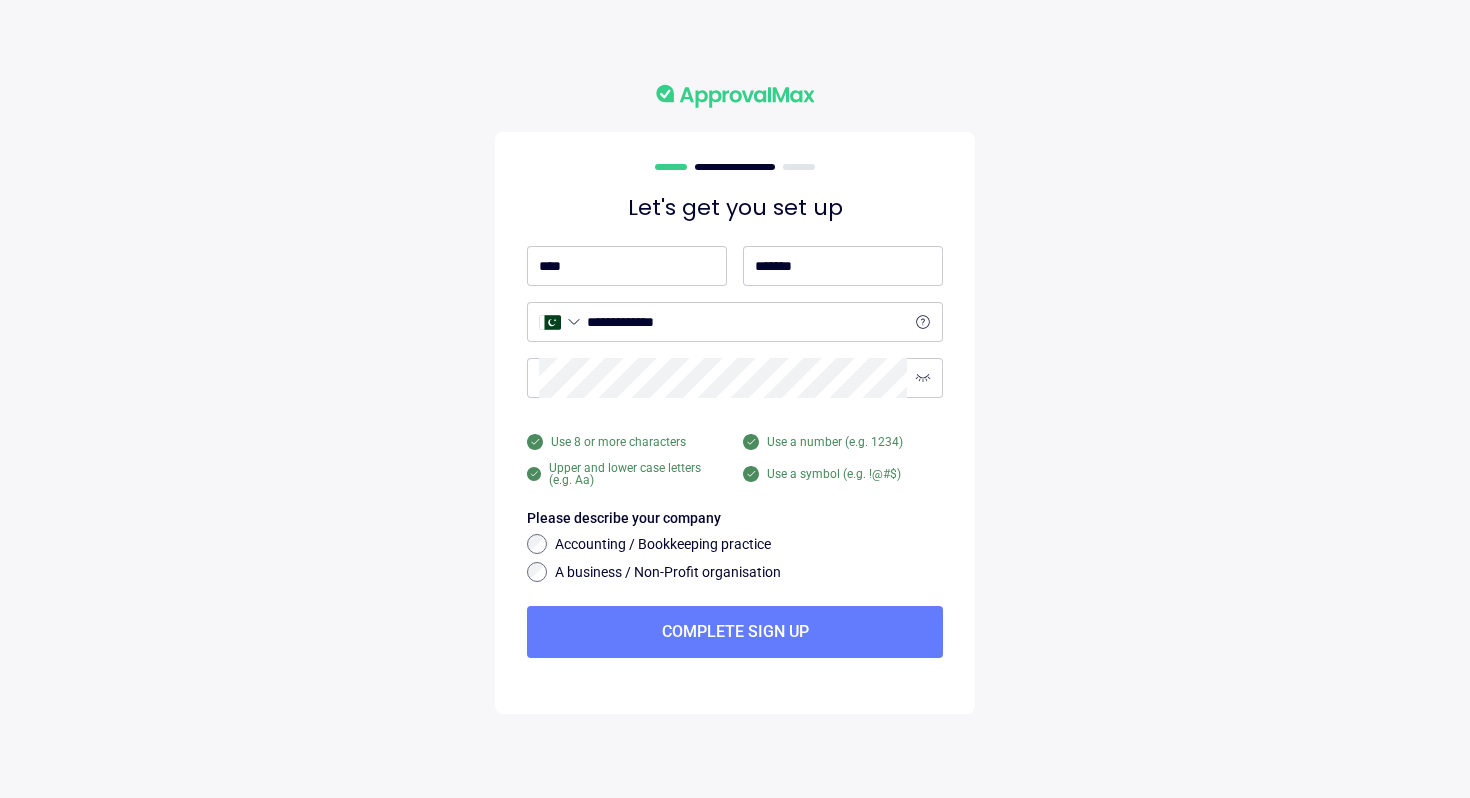 select on "**" 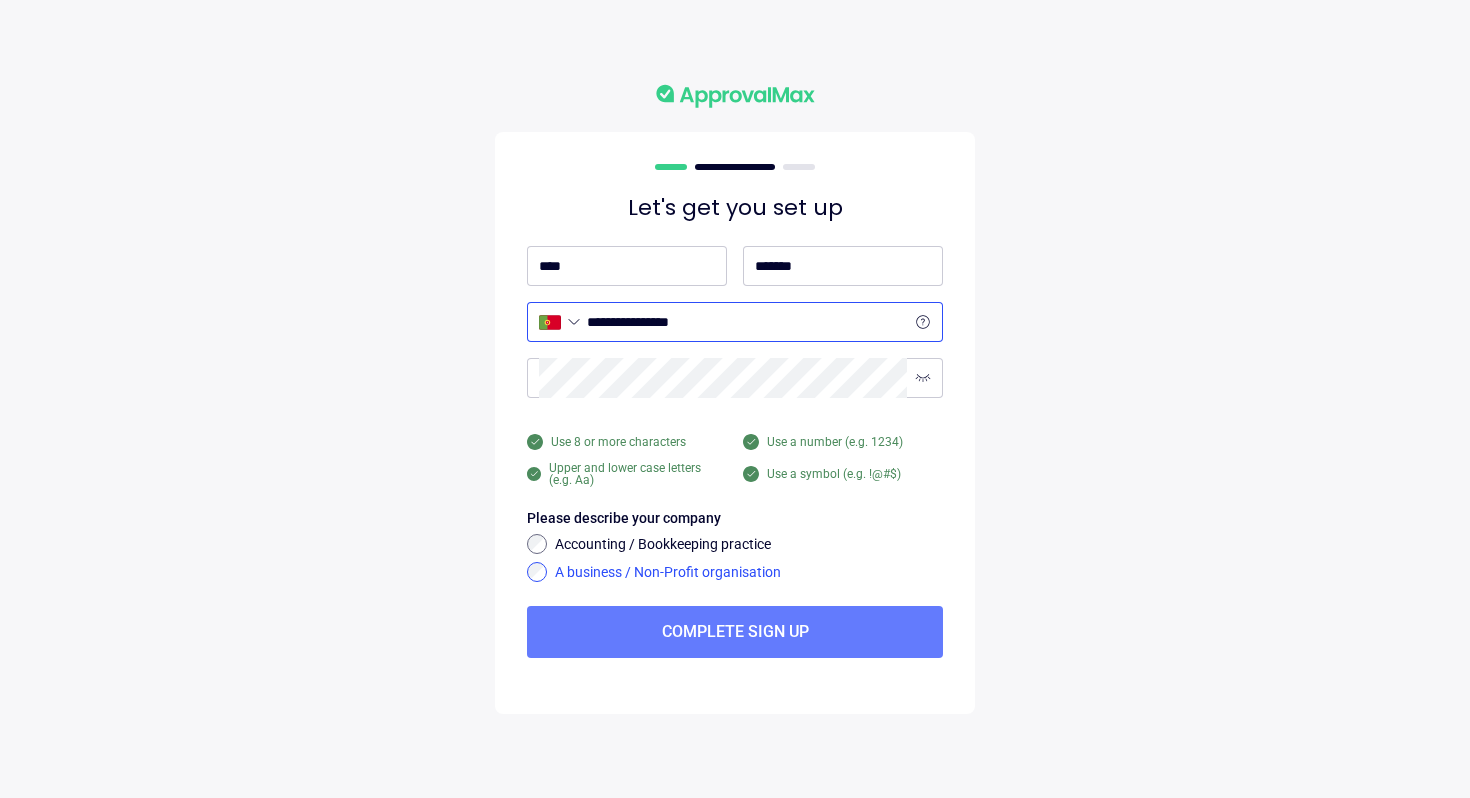 type on "**********" 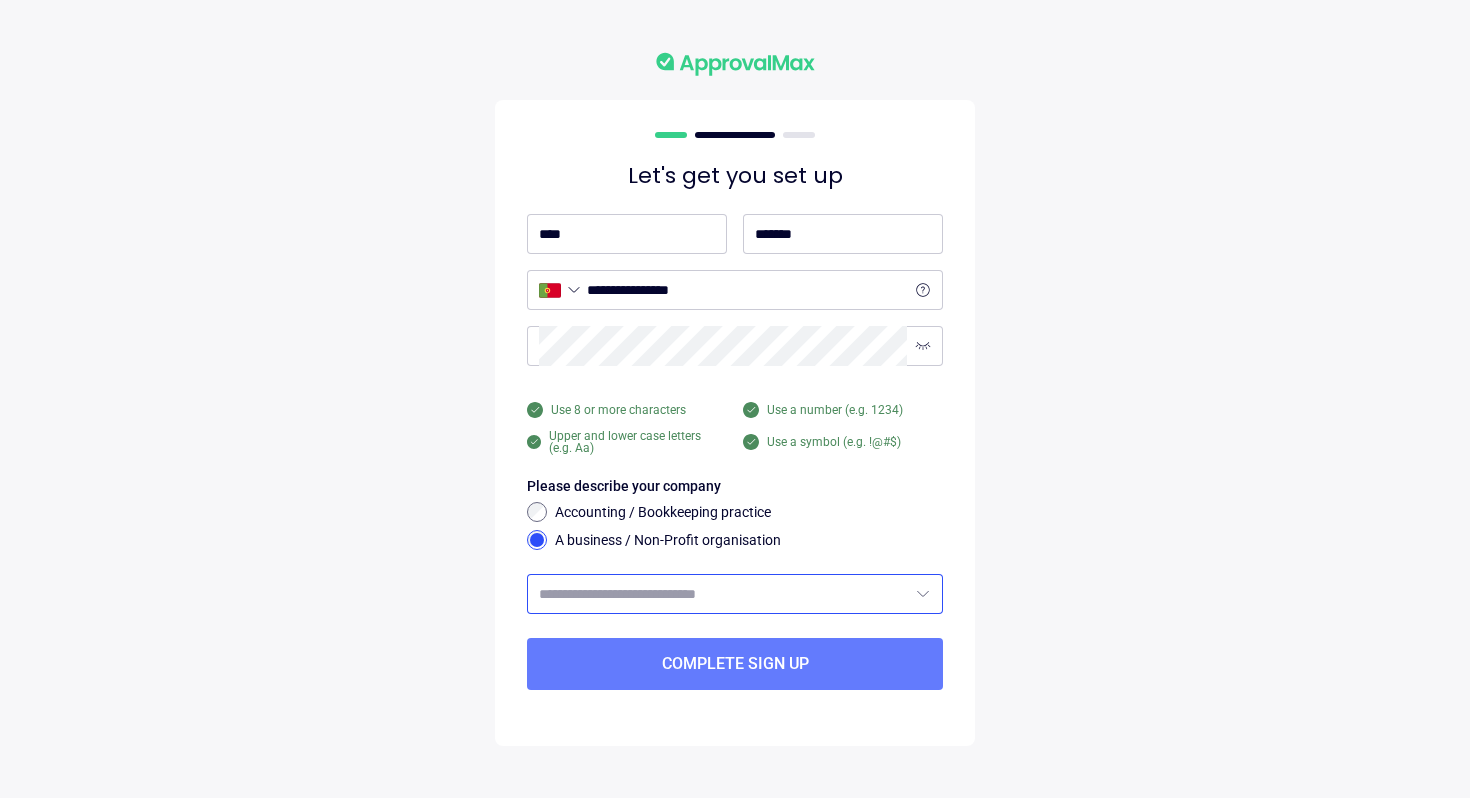 click at bounding box center [723, 594] 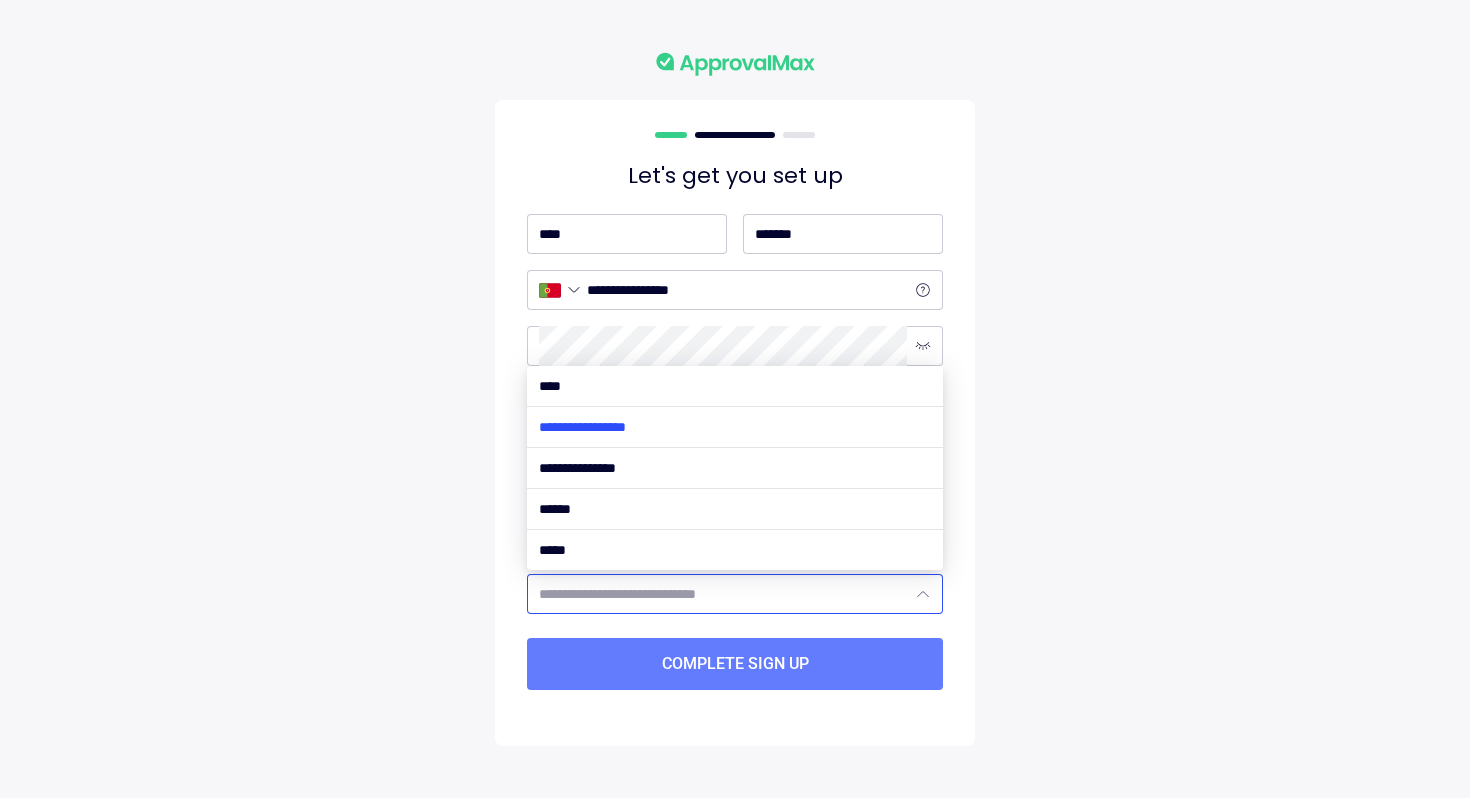 click at bounding box center [735, 427] 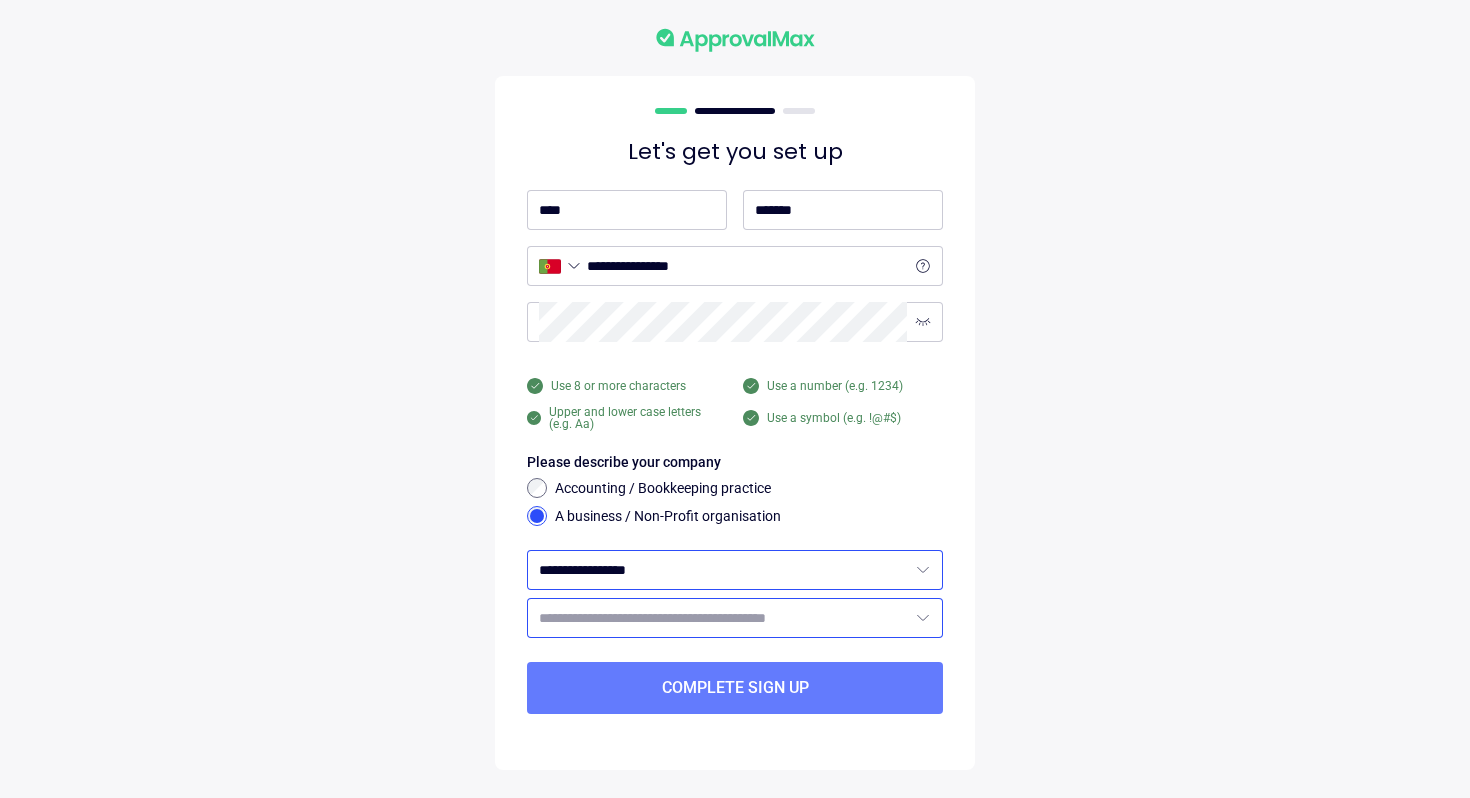 click at bounding box center [723, 618] 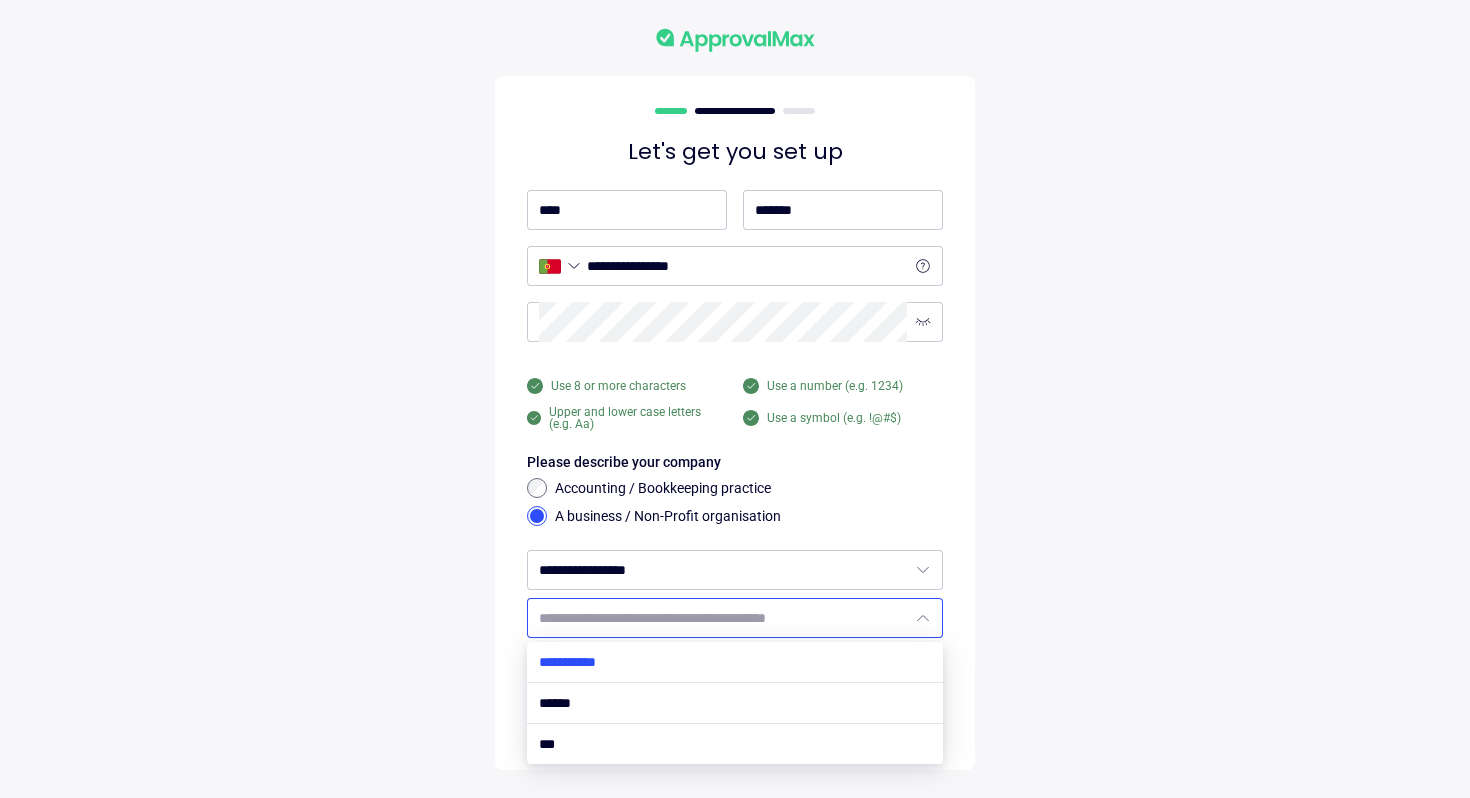 click at bounding box center (735, 662) 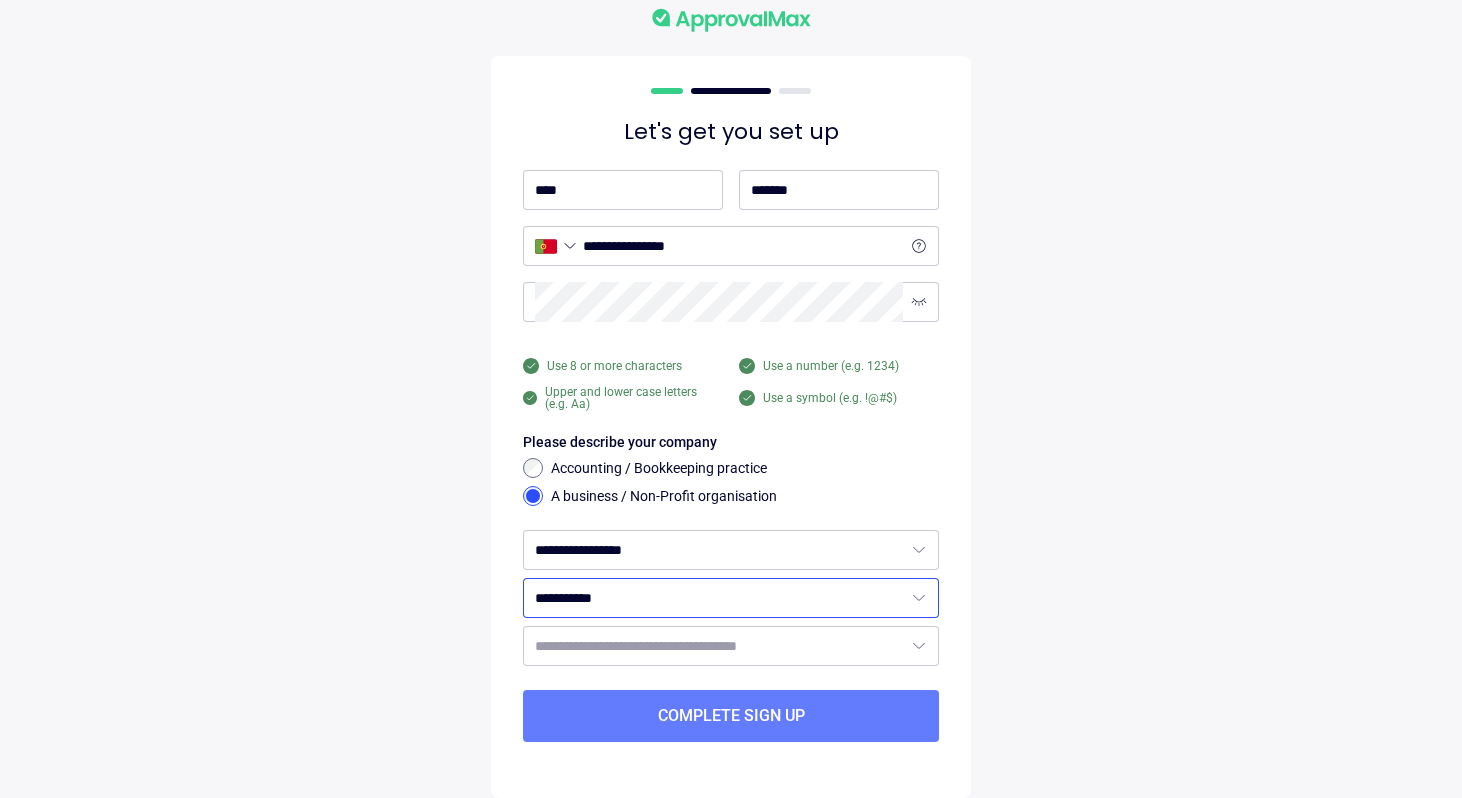 scroll, scrollTop: 35, scrollLeft: 0, axis: vertical 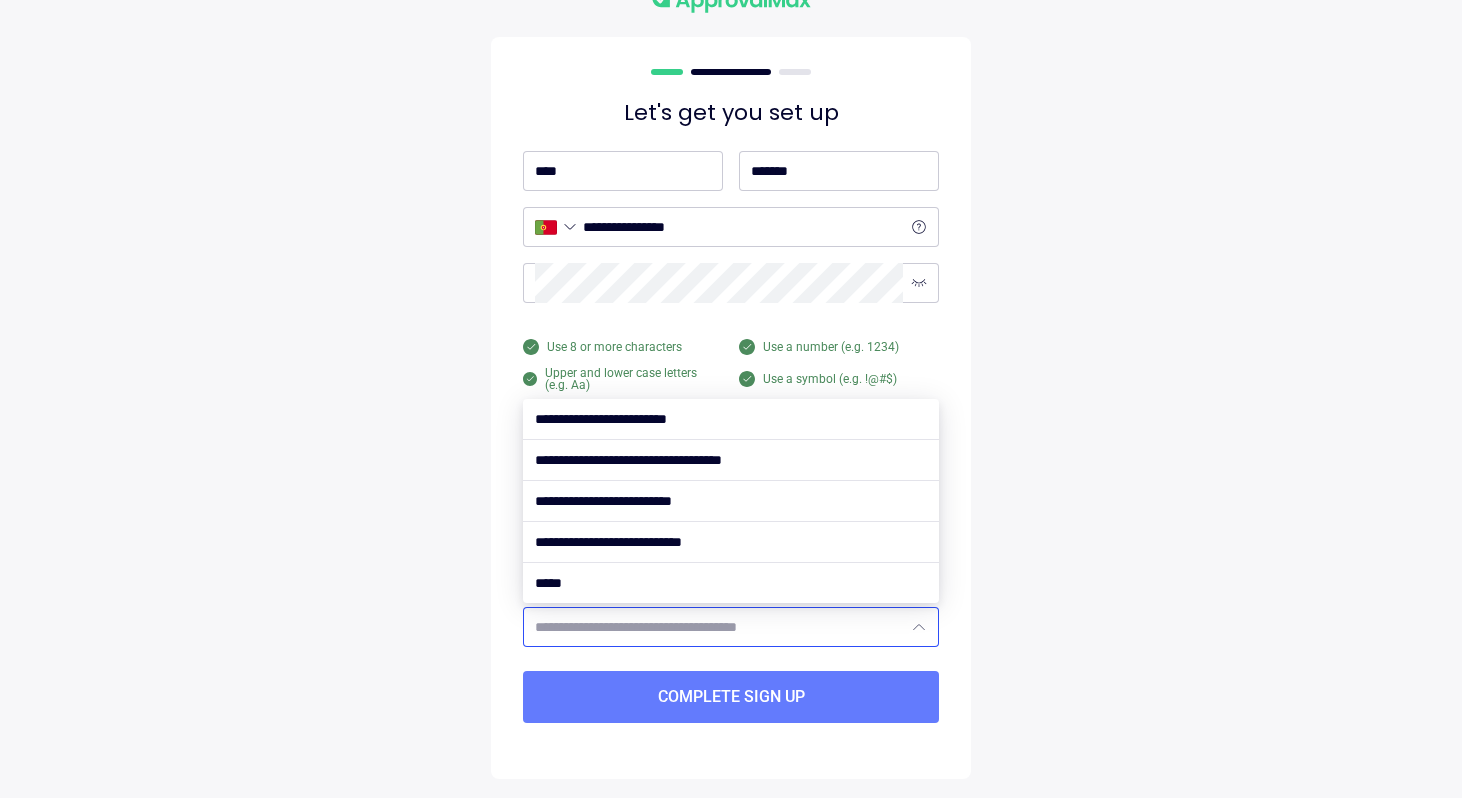 click at bounding box center (719, 627) 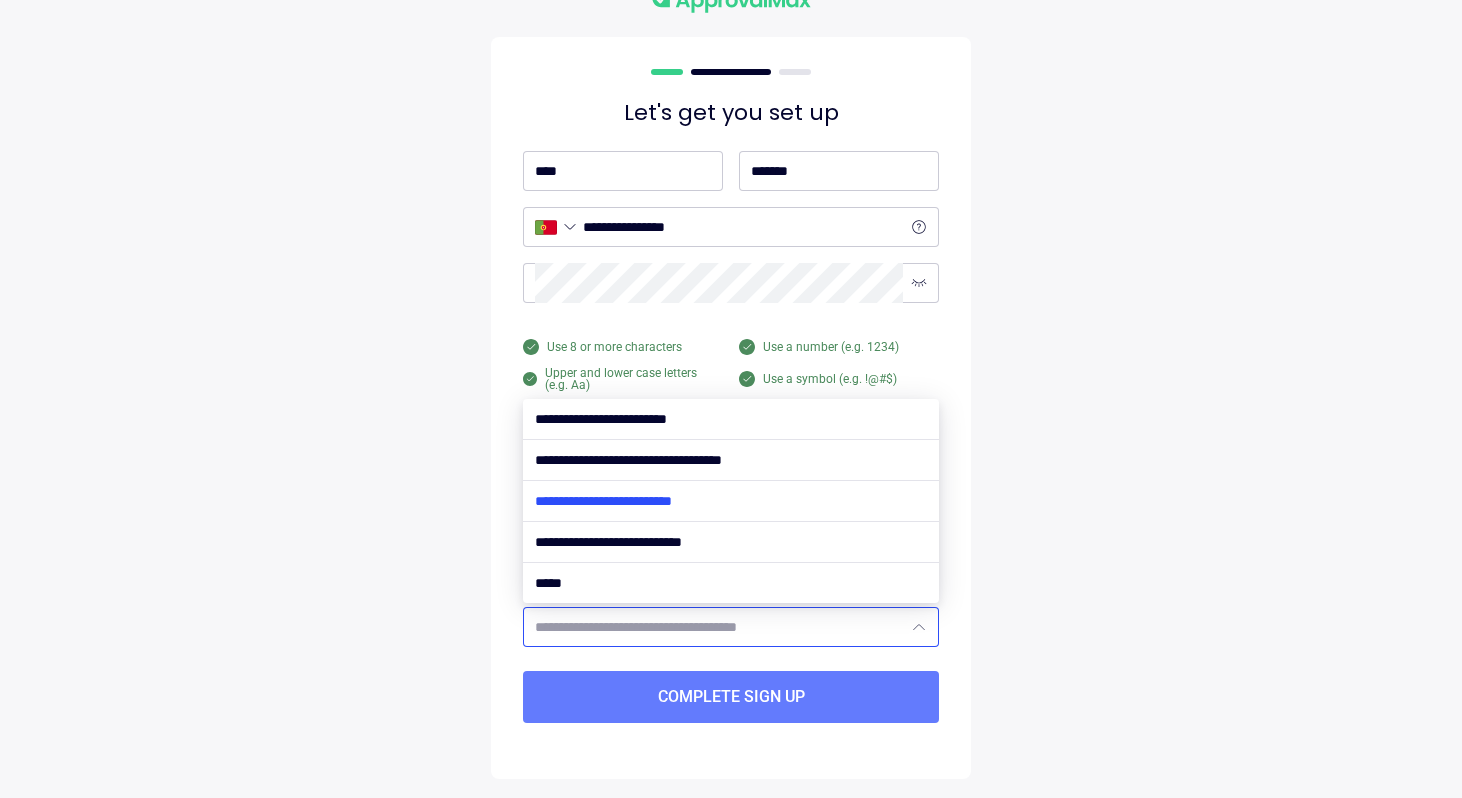 click at bounding box center [731, 501] 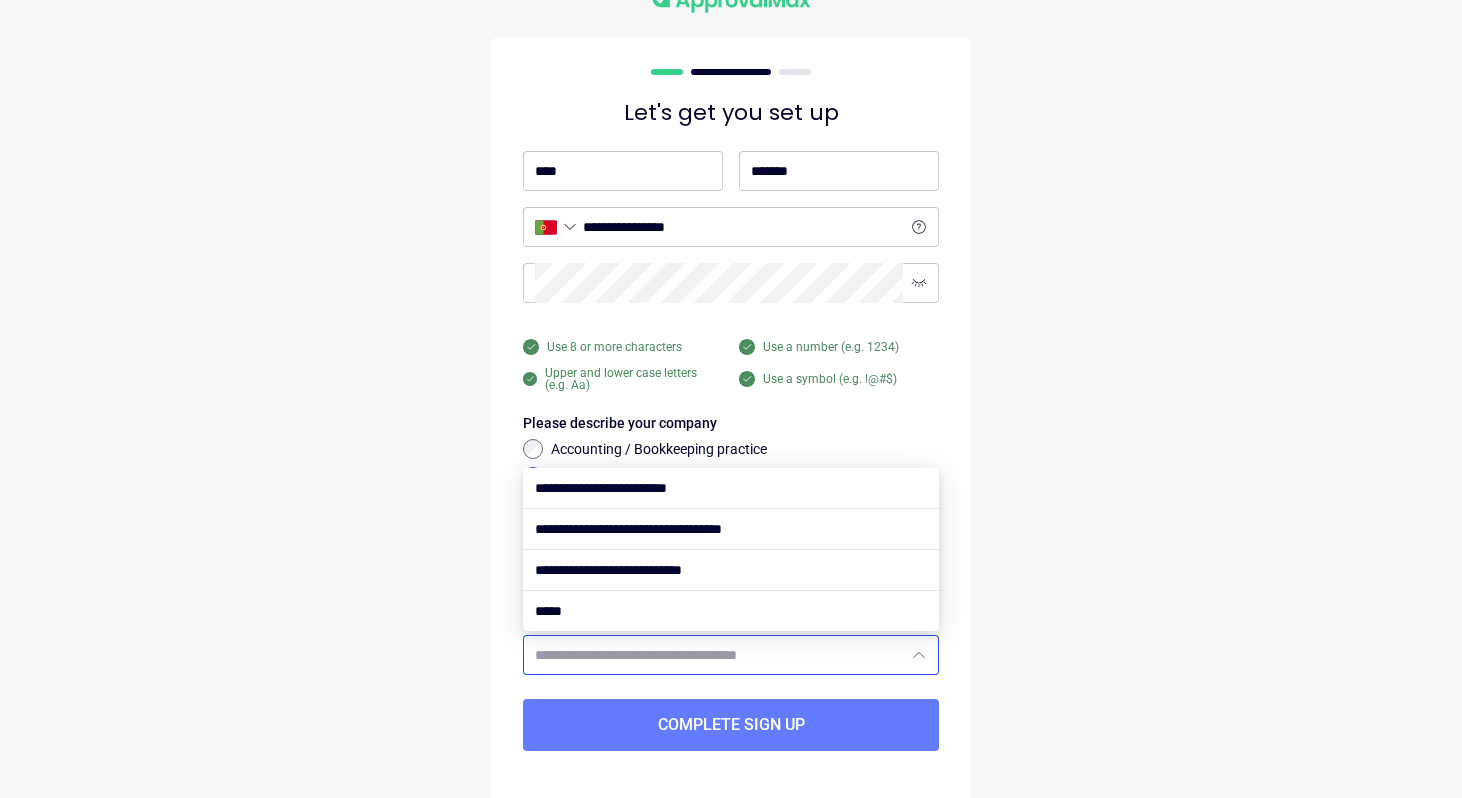 click on "**********" at bounding box center (731, 422) 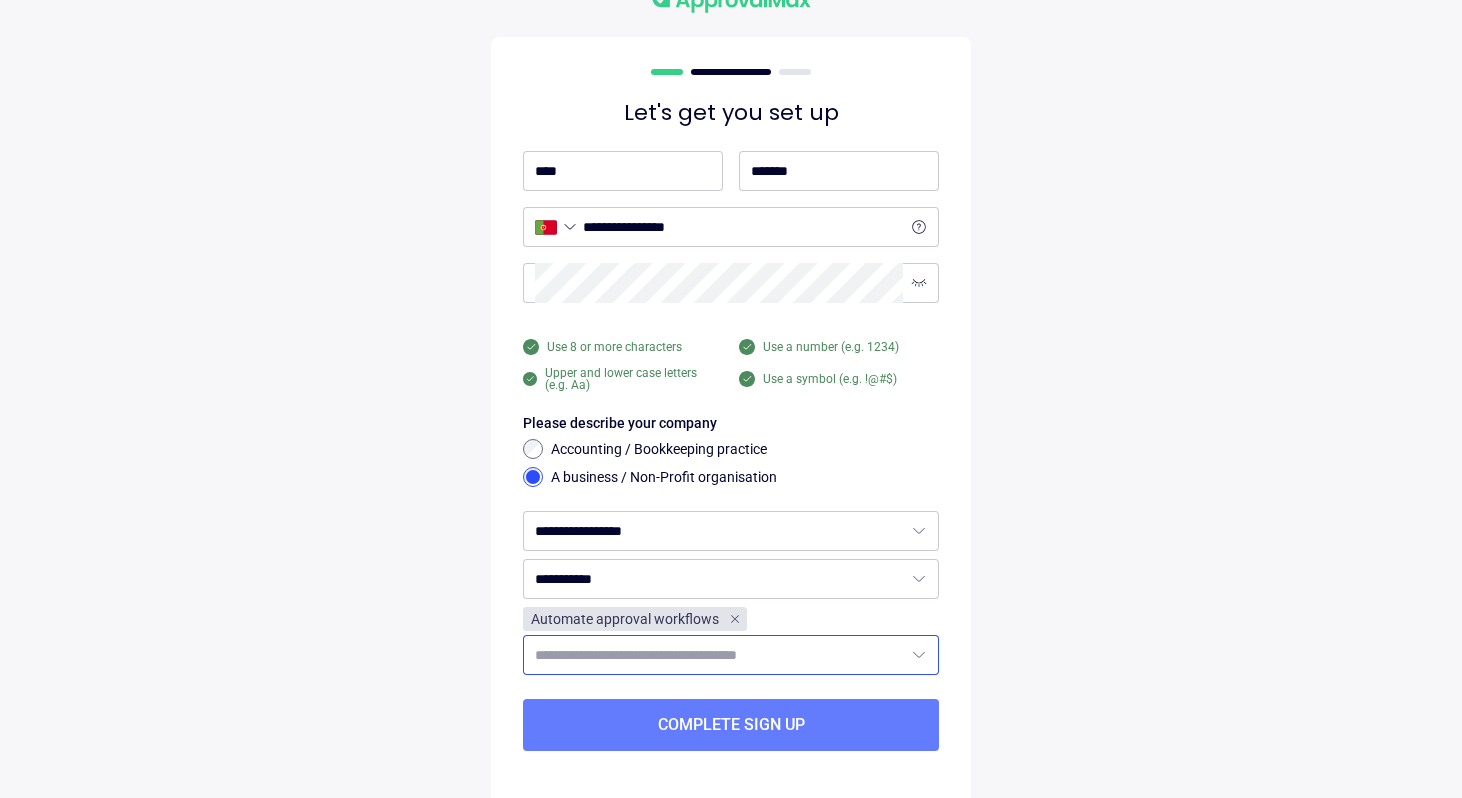 click at bounding box center (719, 655) 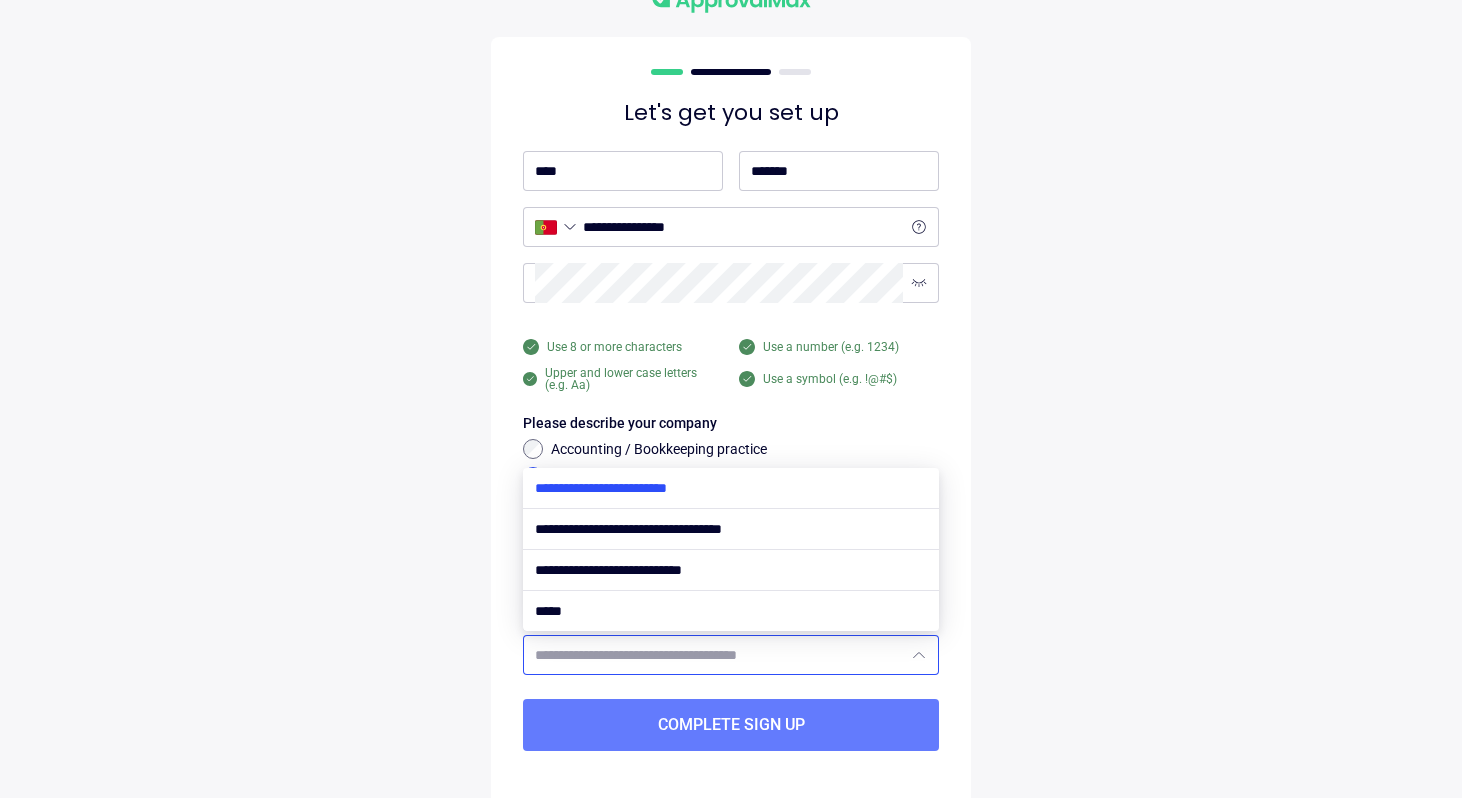 click at bounding box center [731, 488] 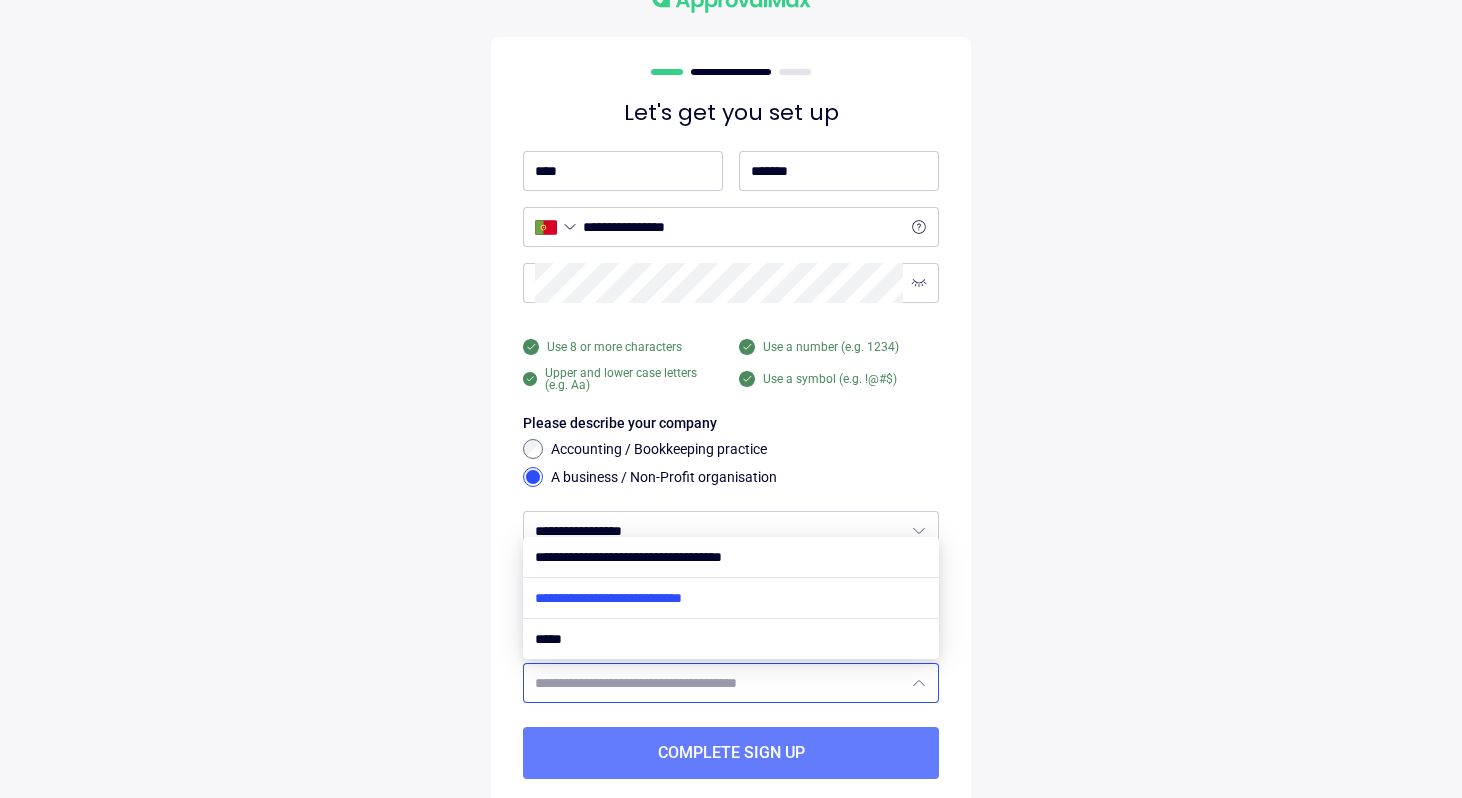 click at bounding box center (731, 598) 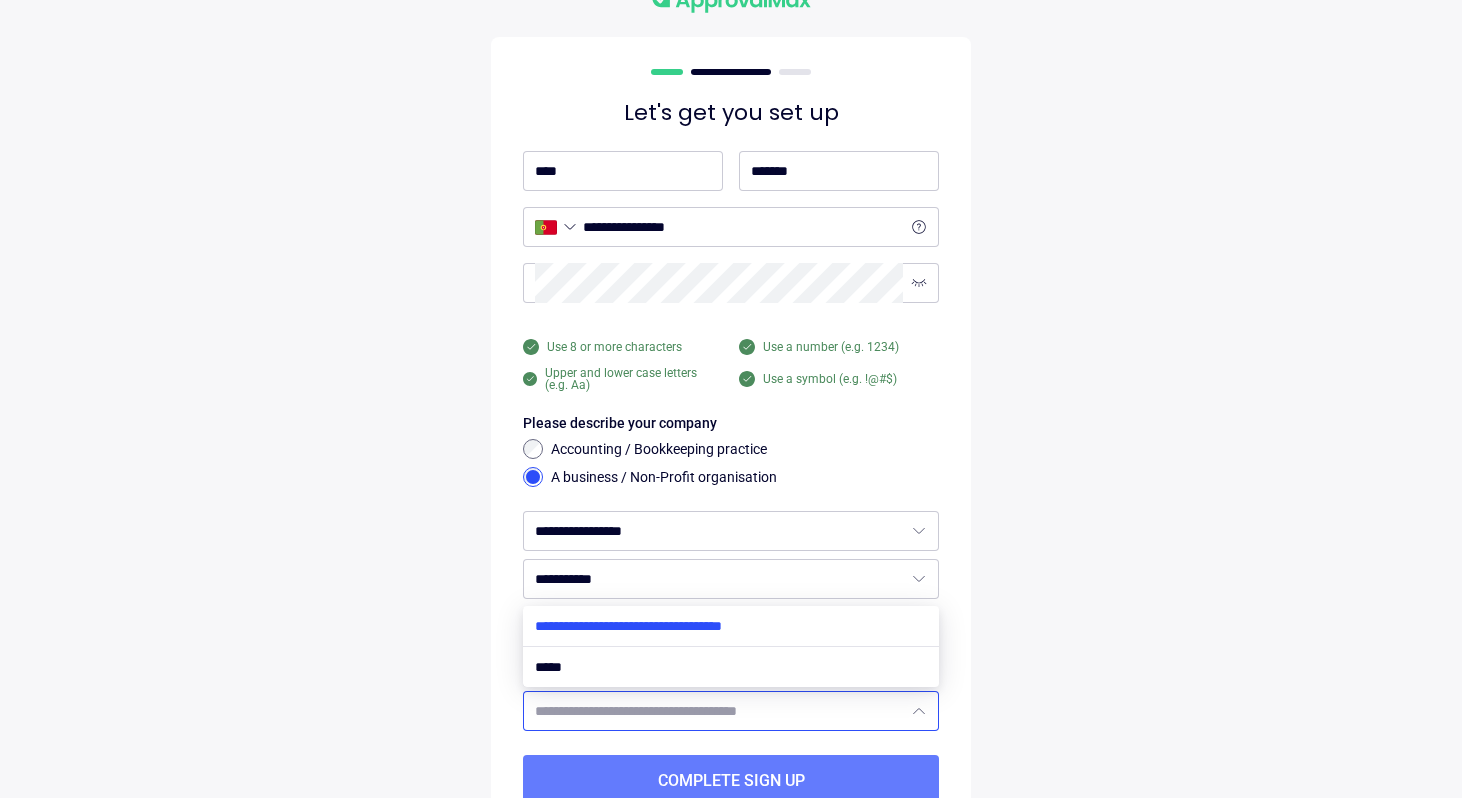 click at bounding box center (731, 626) 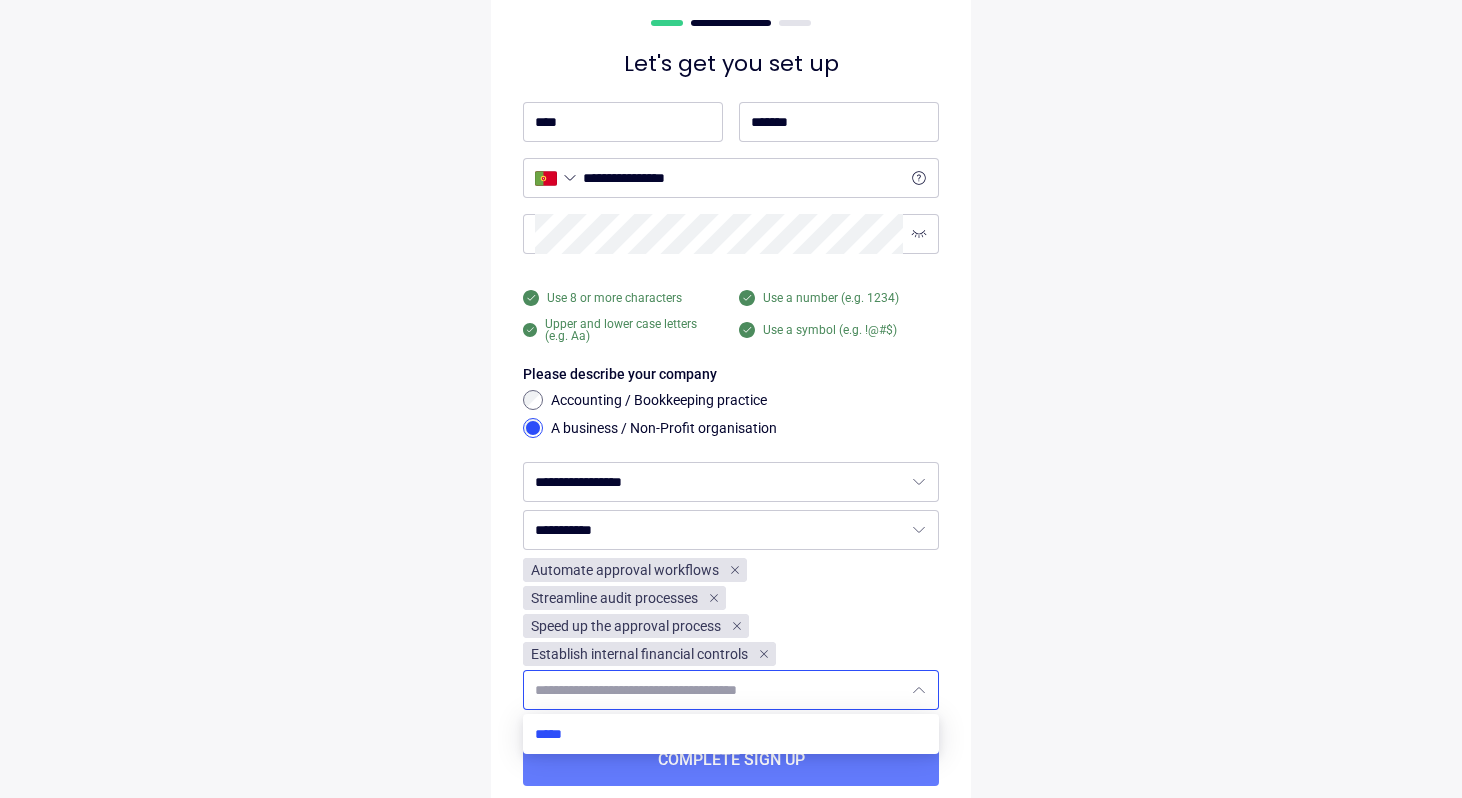 scroll, scrollTop: 152, scrollLeft: 0, axis: vertical 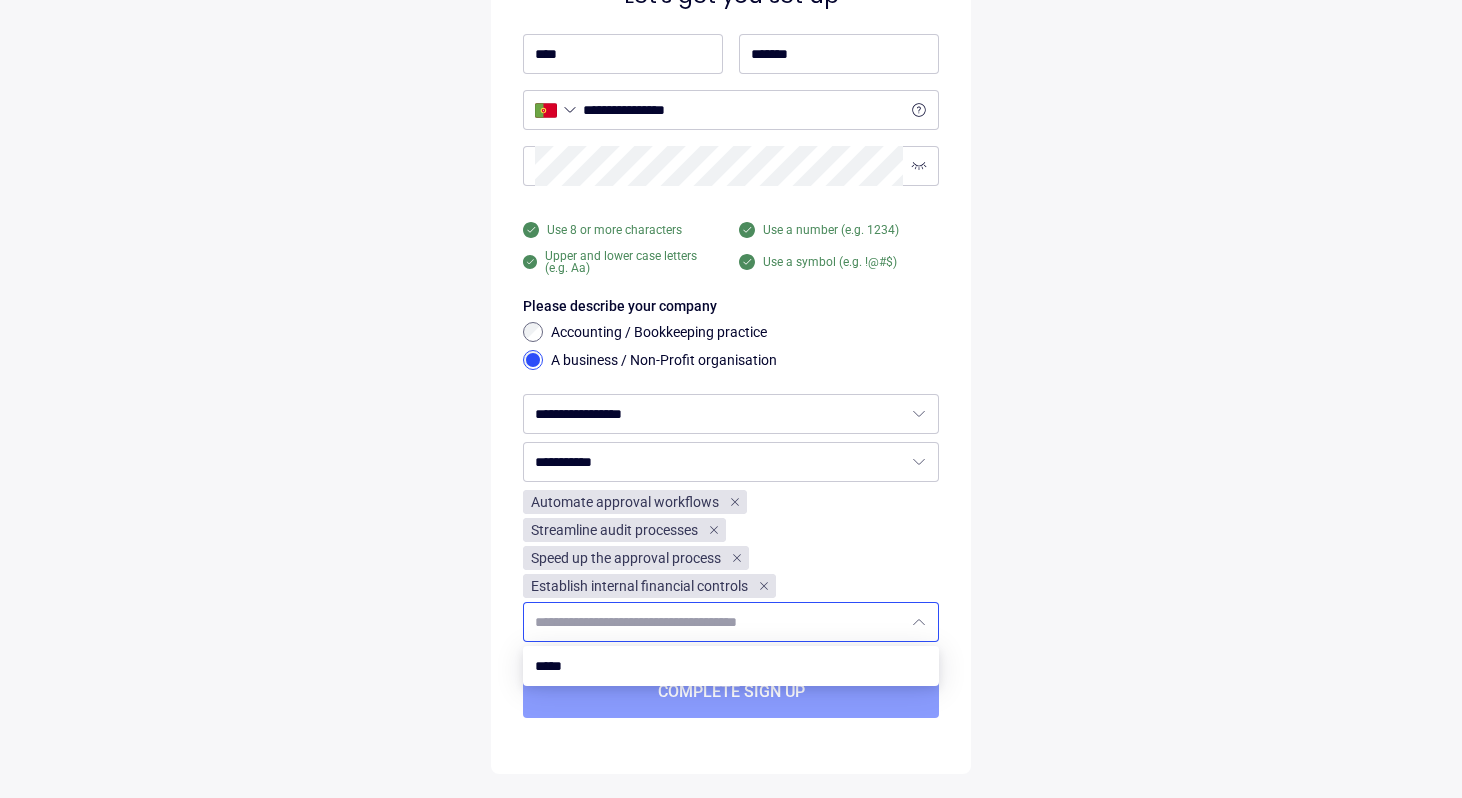 click on "Complete sign up" at bounding box center [731, 692] 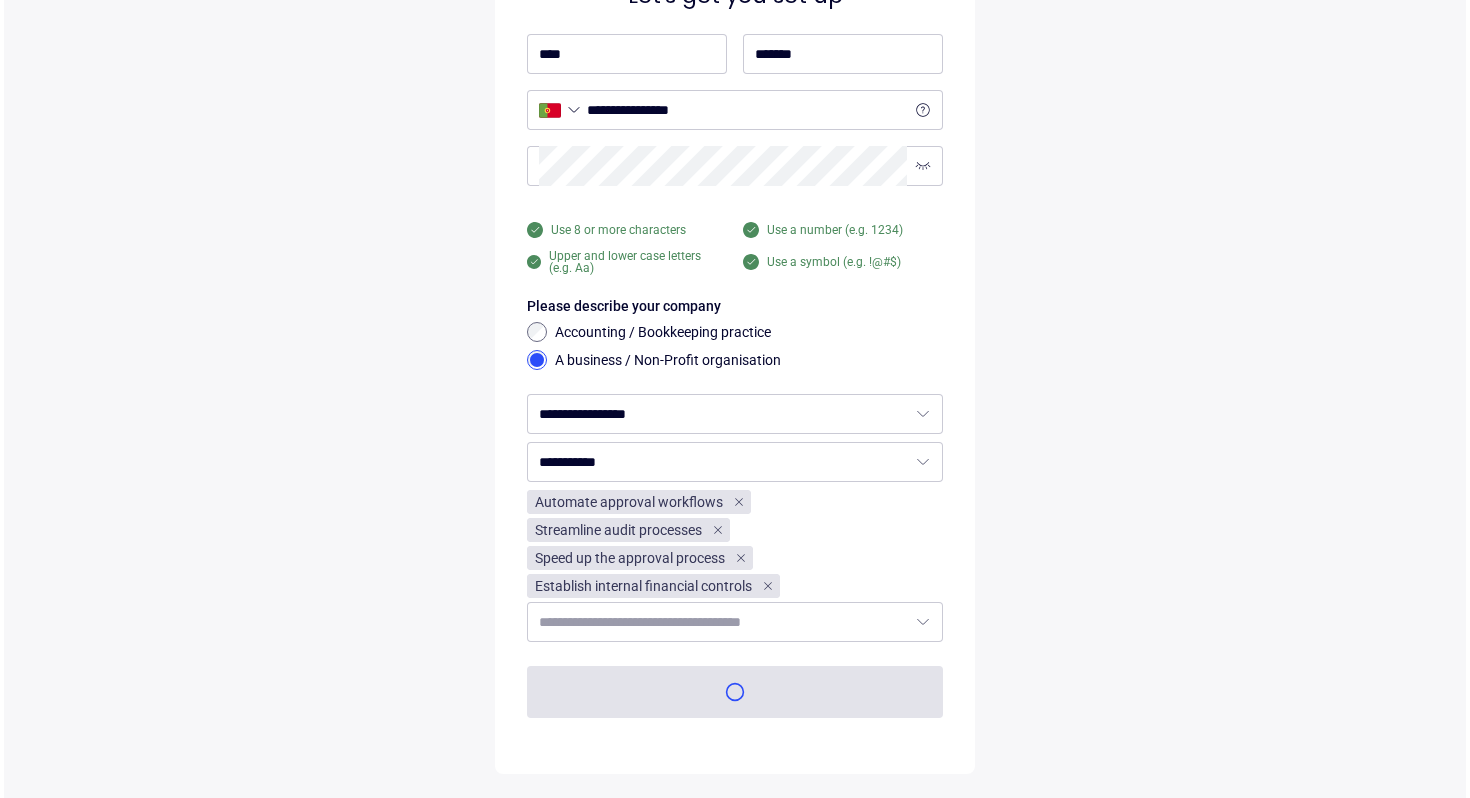 scroll, scrollTop: 0, scrollLeft: 0, axis: both 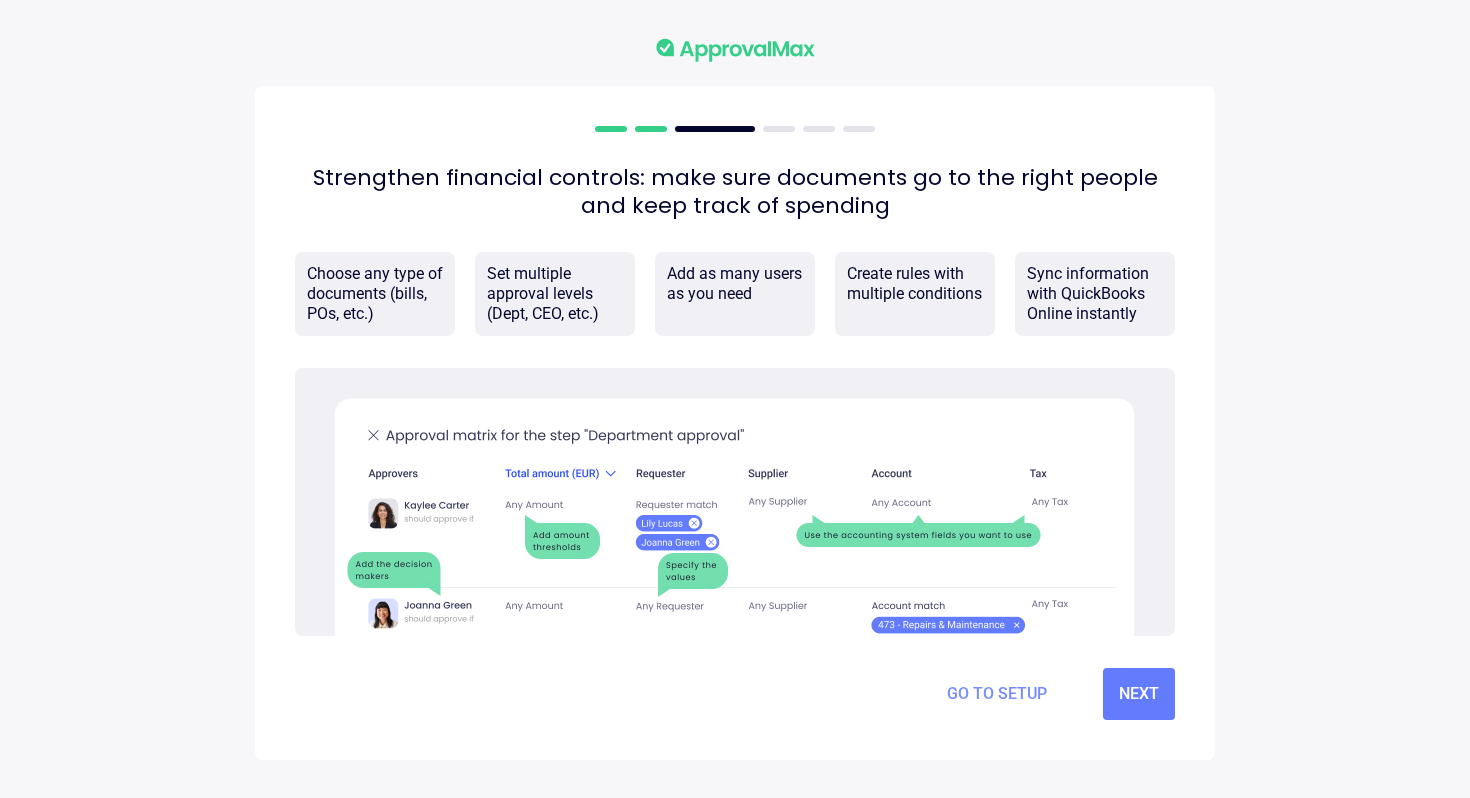 click on "Go to setup" at bounding box center (997, 694) 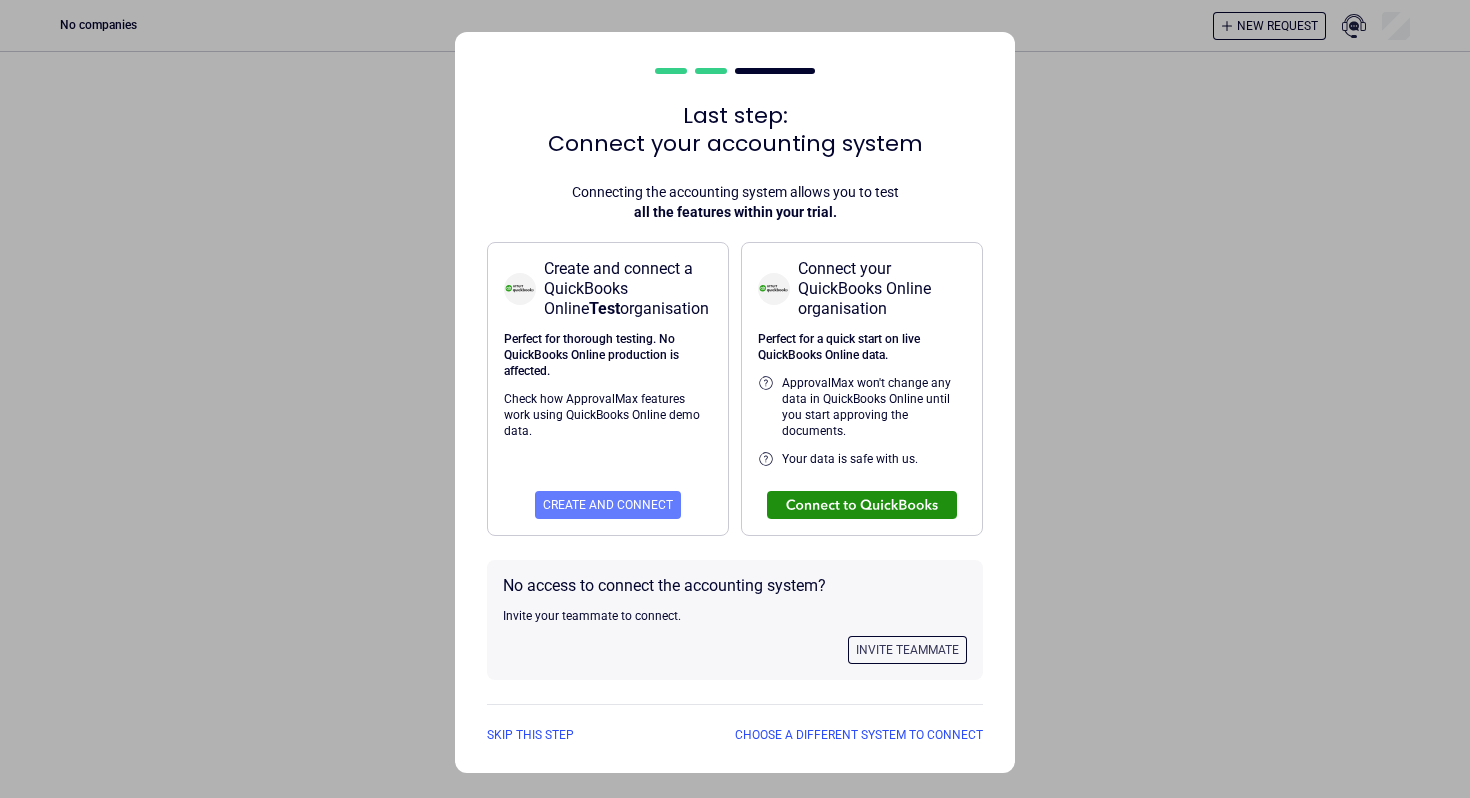 click at bounding box center [862, 505] 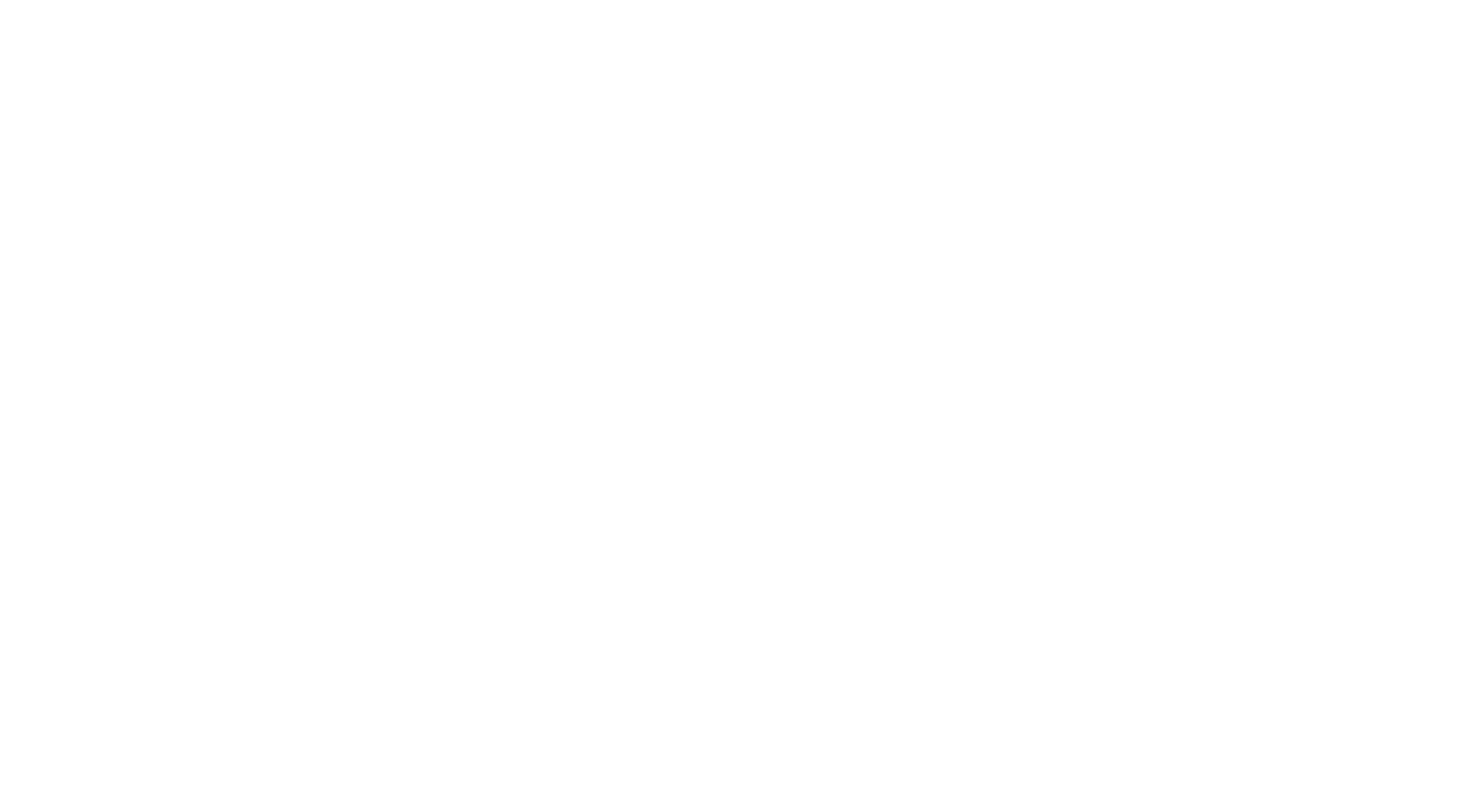 scroll, scrollTop: 0, scrollLeft: 0, axis: both 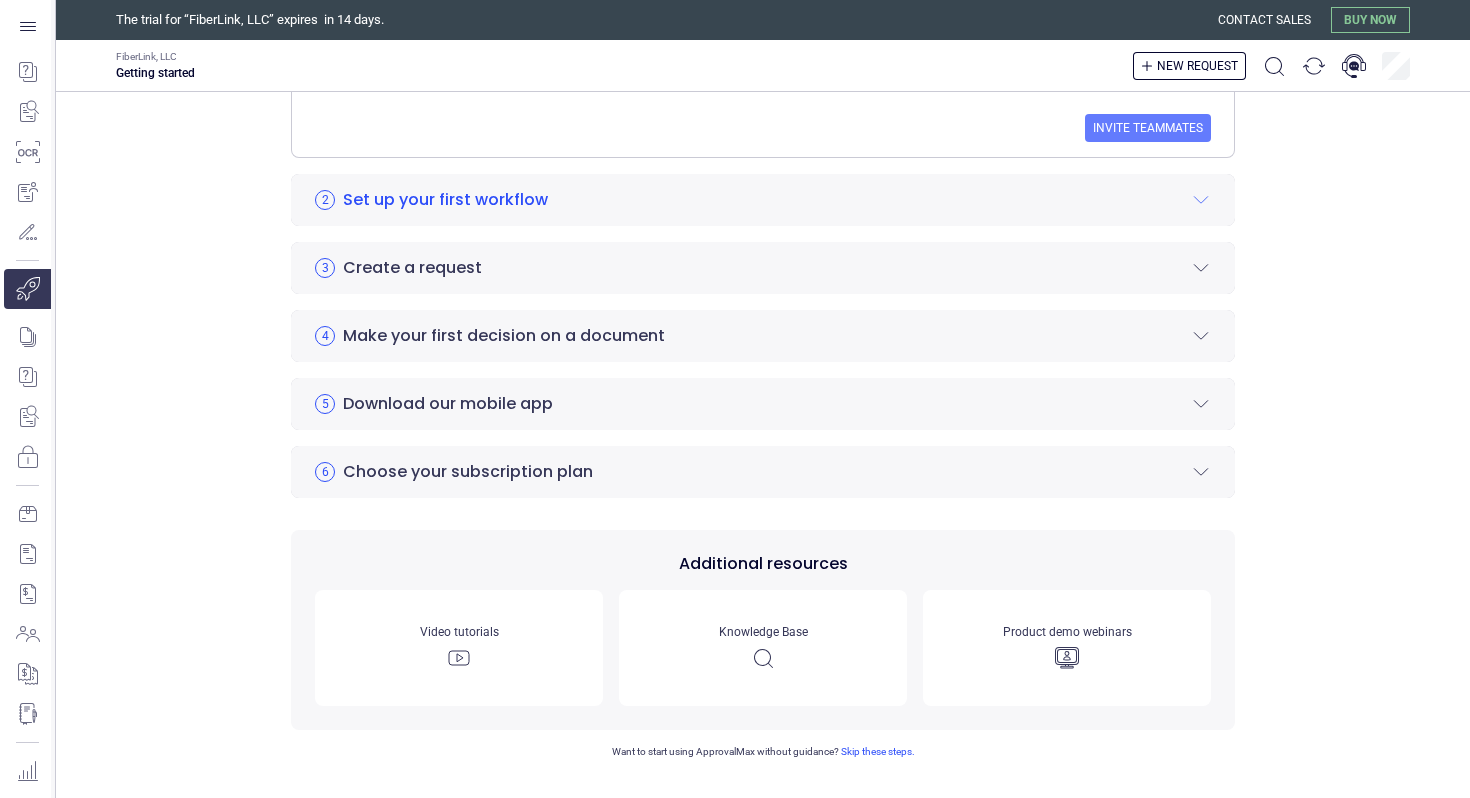 click on "2 Set up your first workflow" at bounding box center (763, 200) 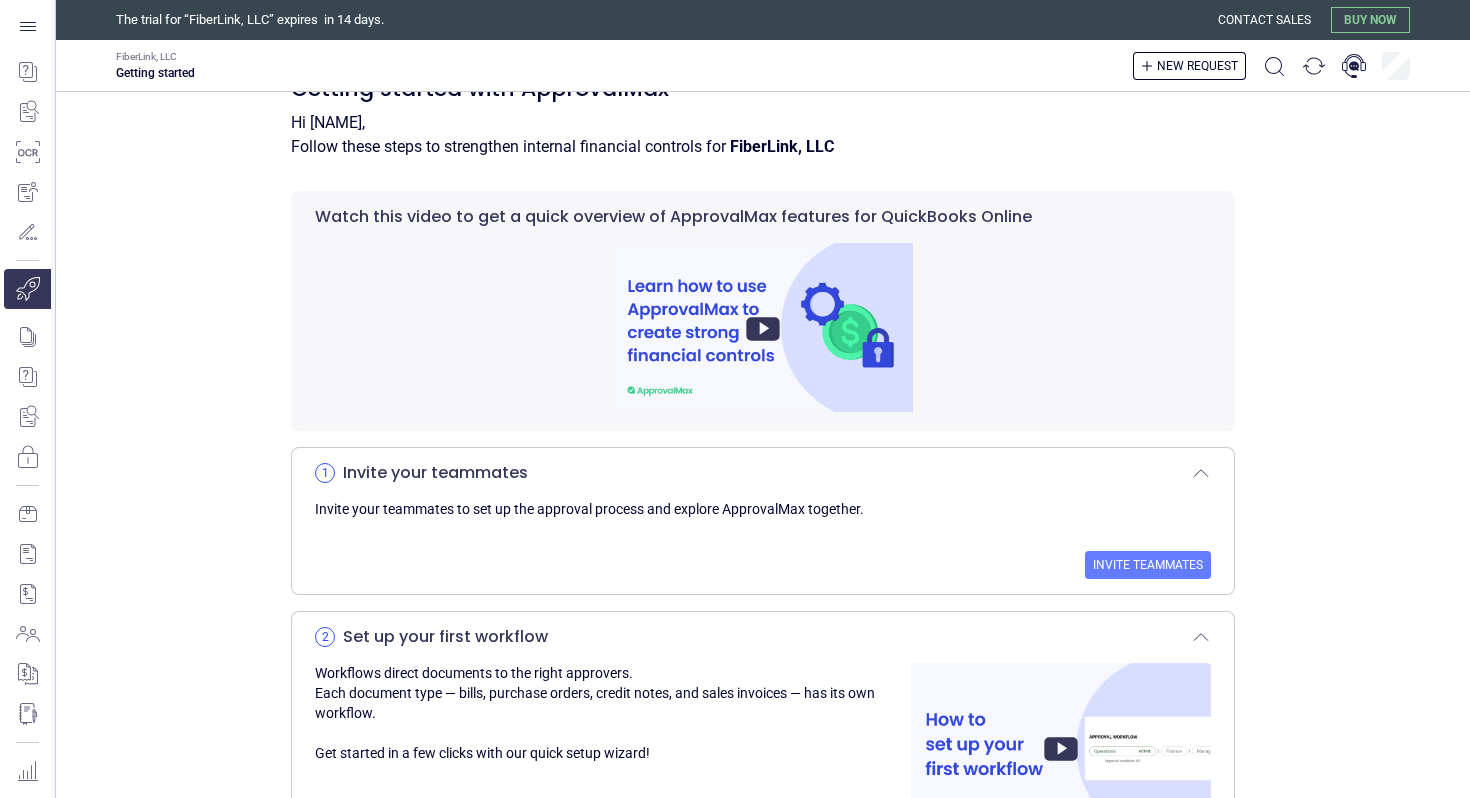scroll, scrollTop: 57, scrollLeft: 0, axis: vertical 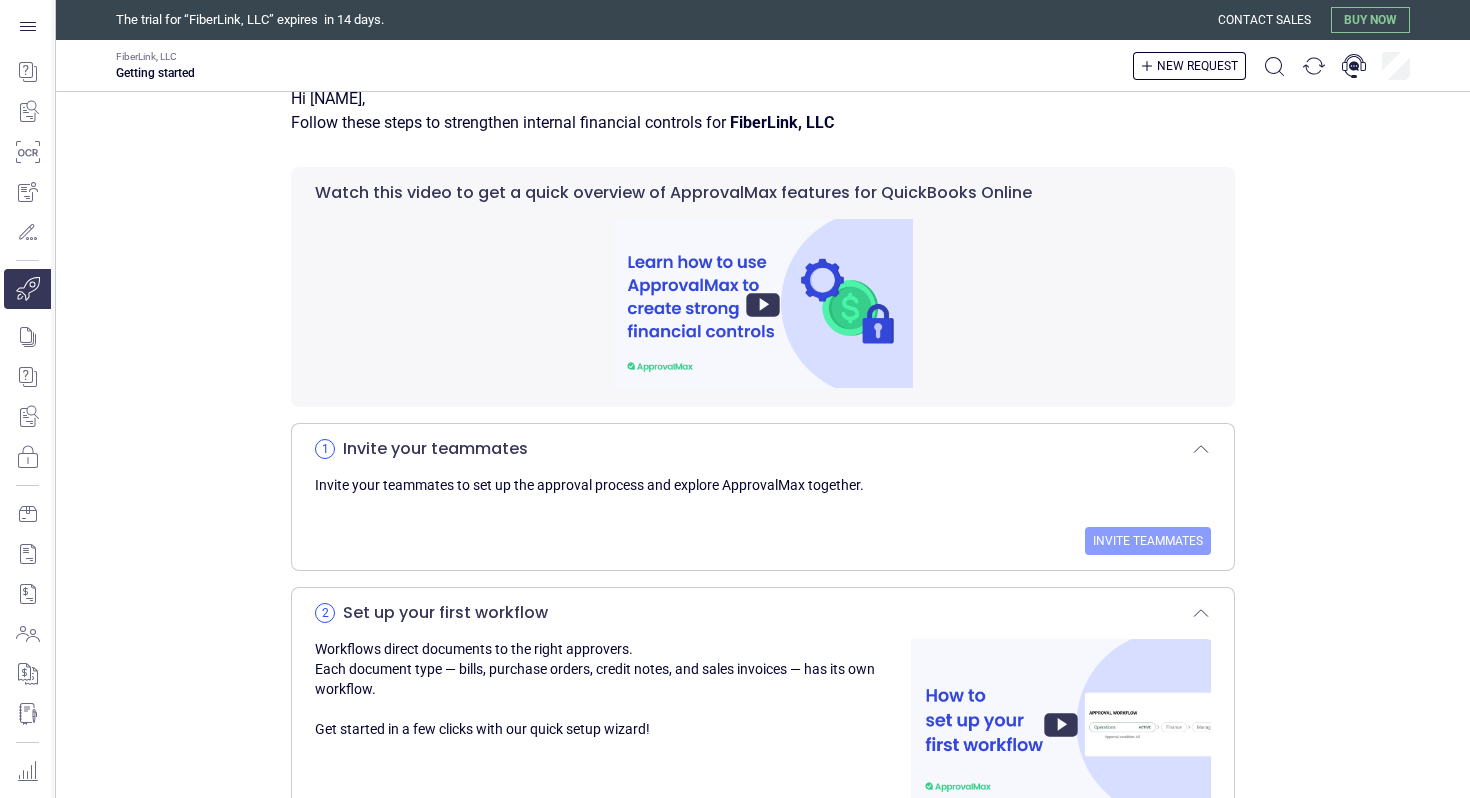 click on "Invite teammates" at bounding box center [1148, 541] 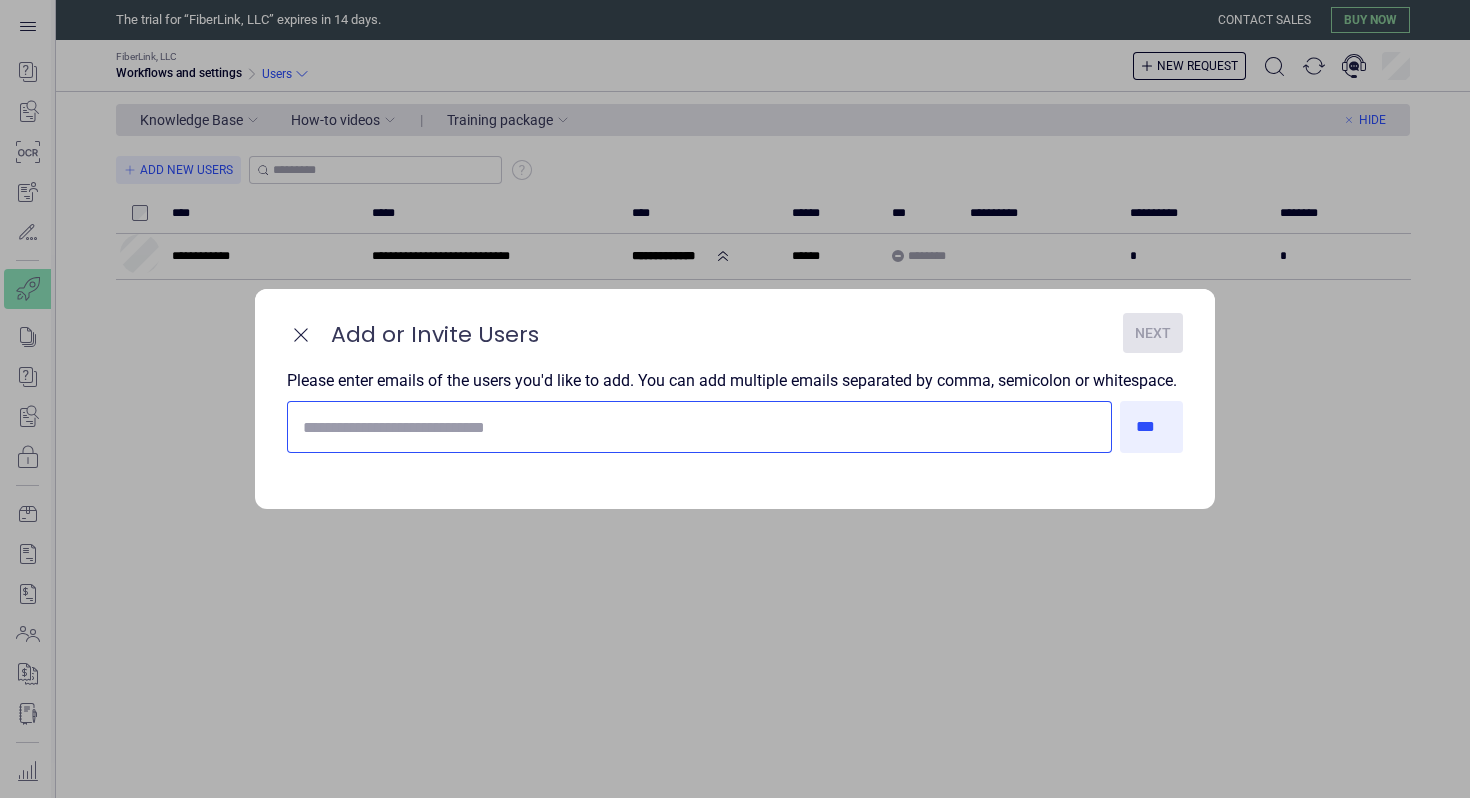 scroll, scrollTop: 0, scrollLeft: 0, axis: both 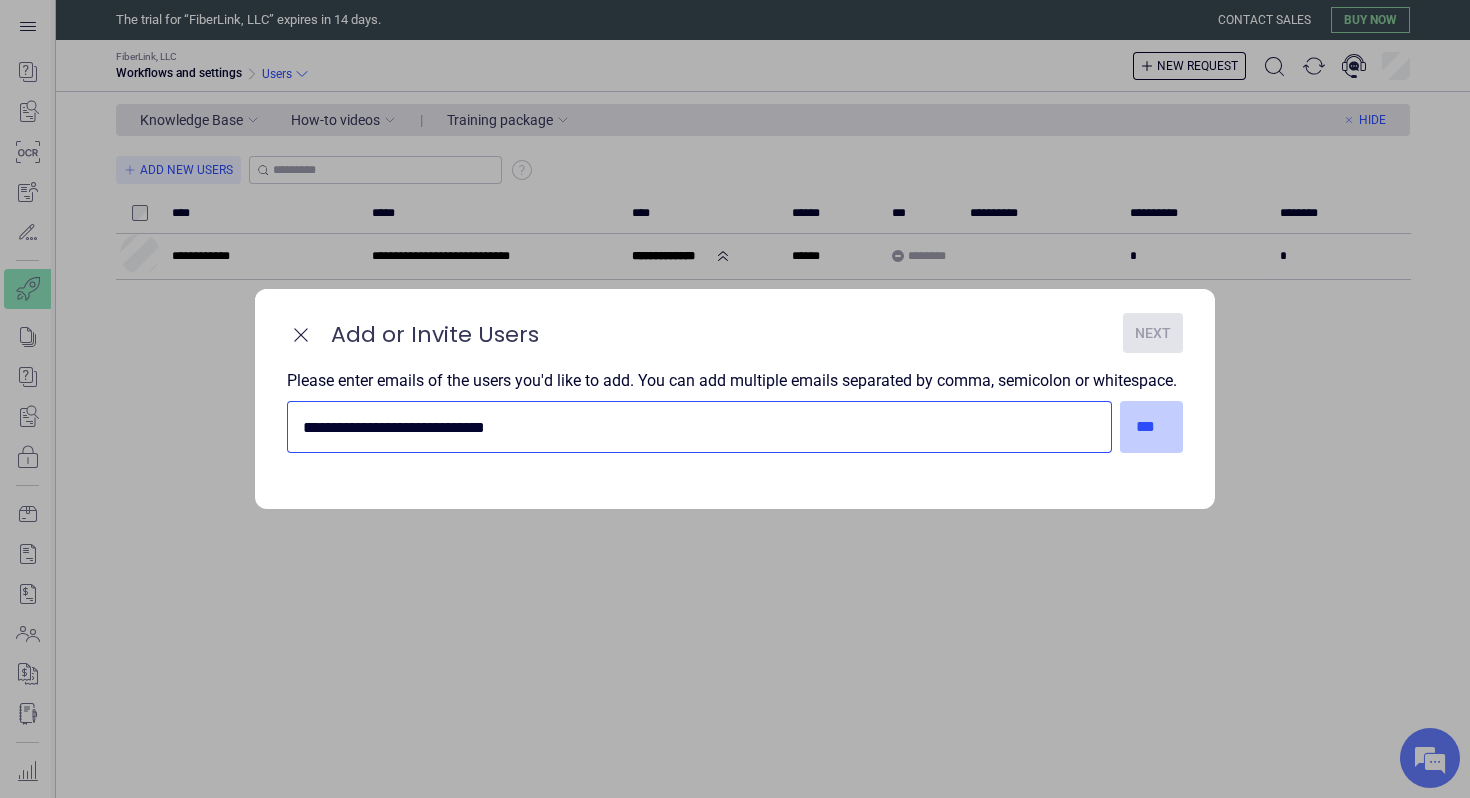 click on "***" at bounding box center [1152, 427] 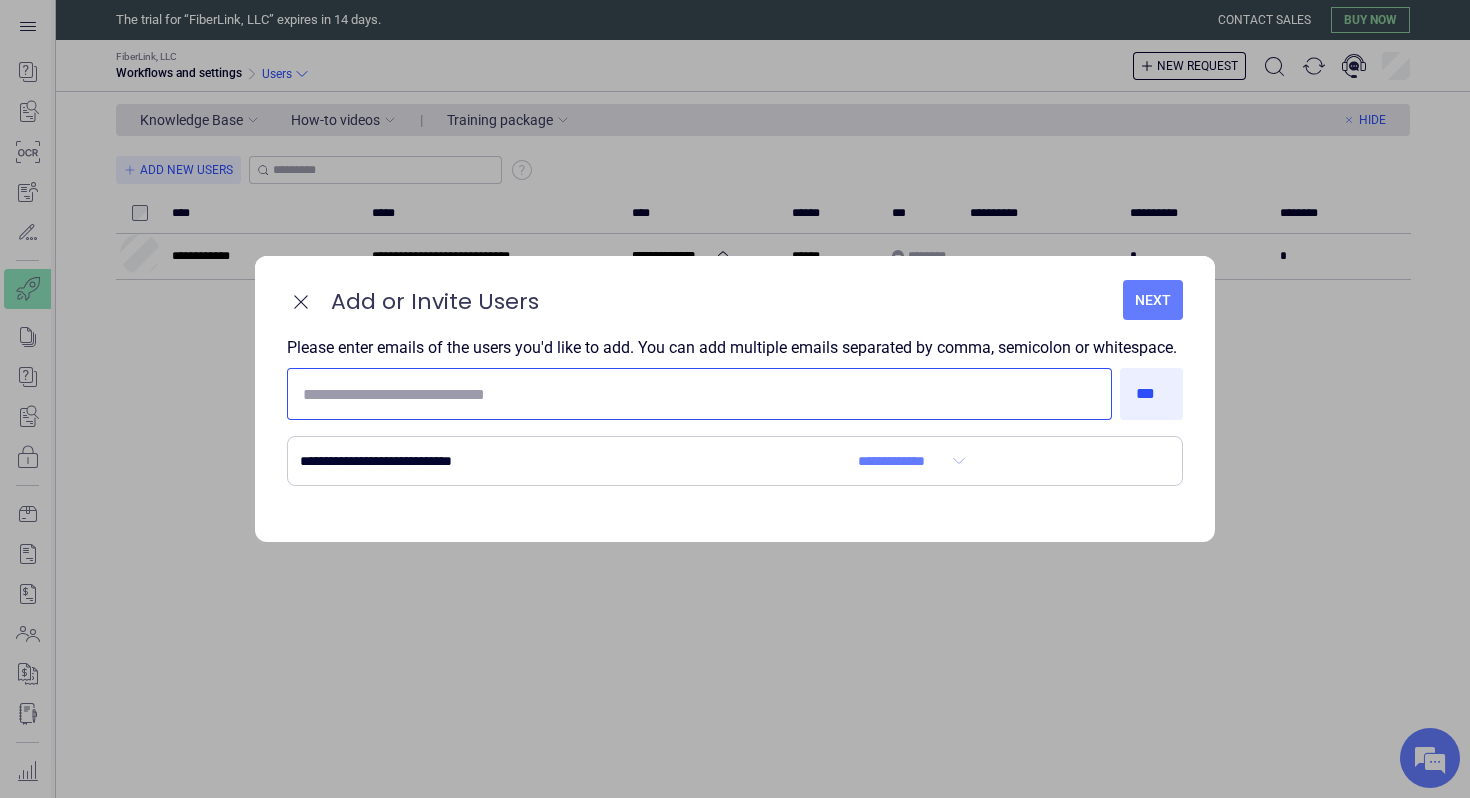 click at bounding box center (699, 394) 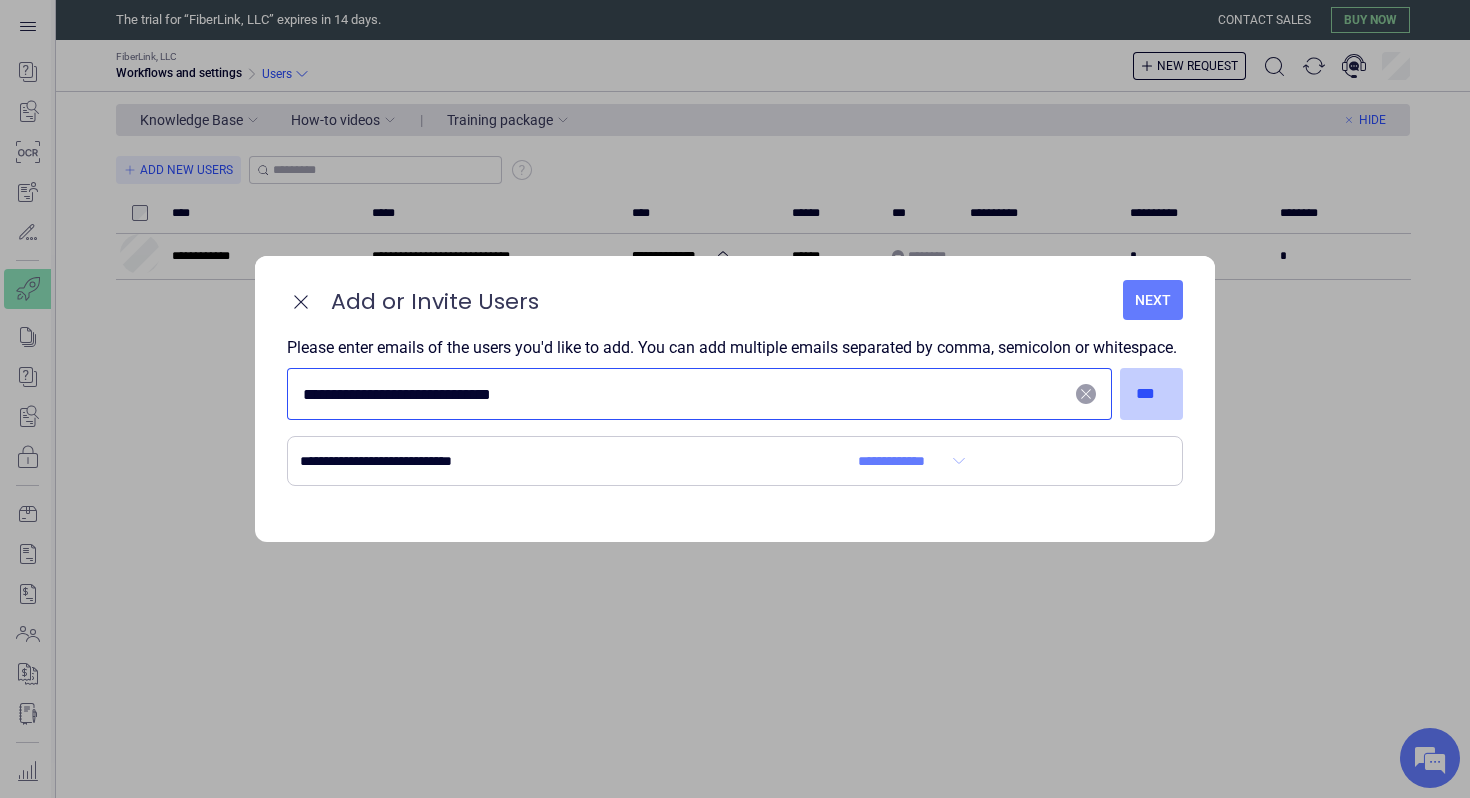 type on "**********" 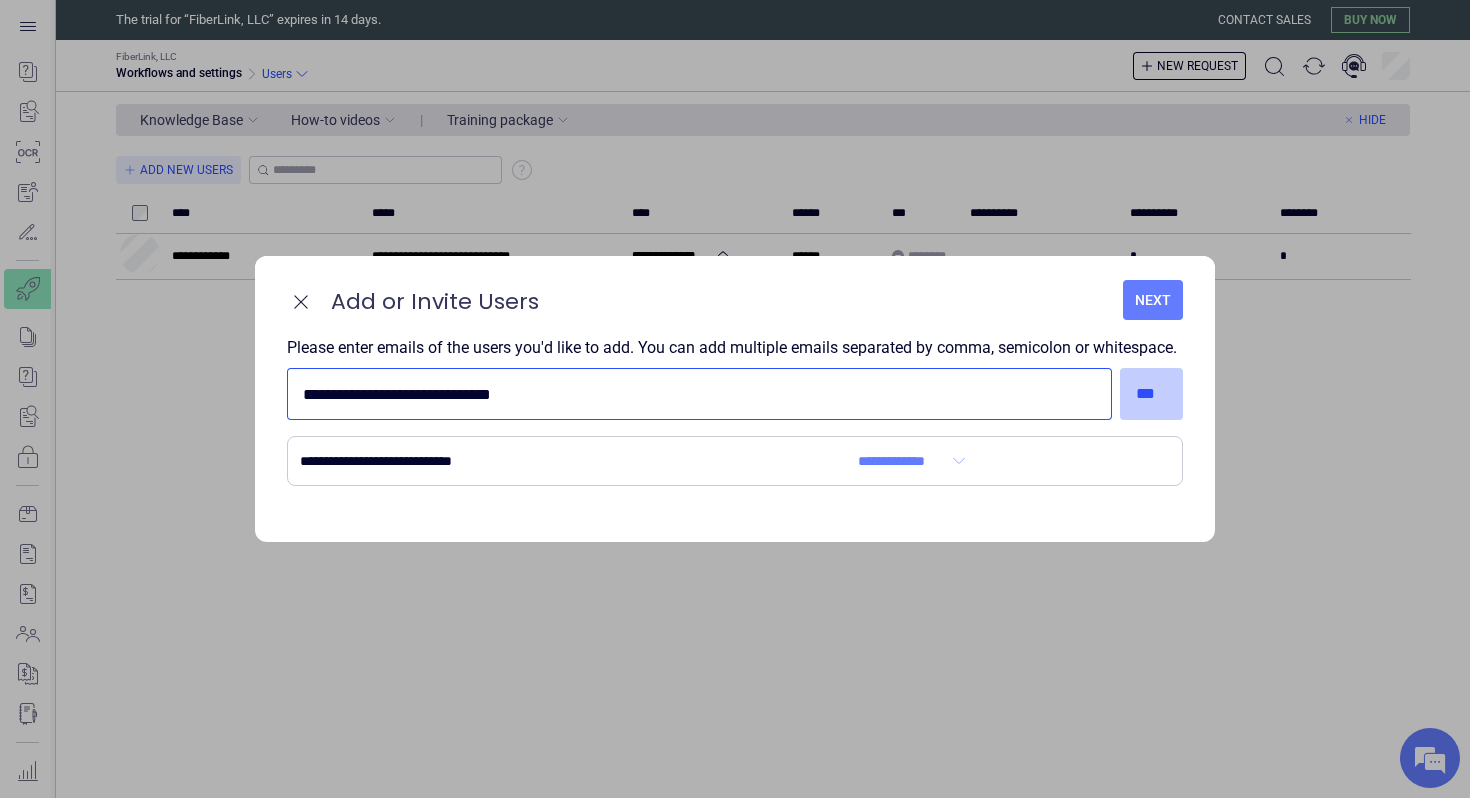 click on "***" at bounding box center (1152, 394) 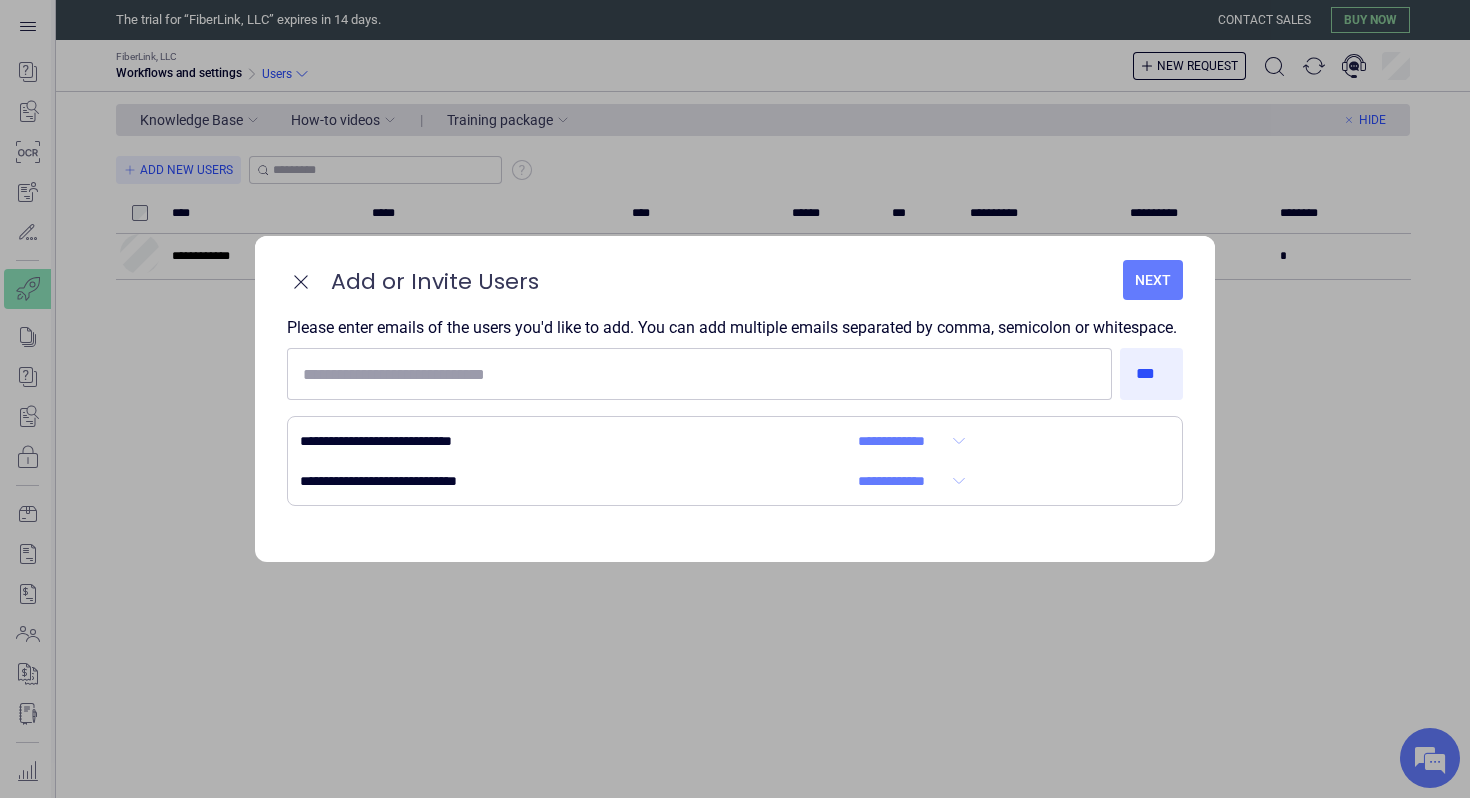 click on "Next" at bounding box center [1153, 280] 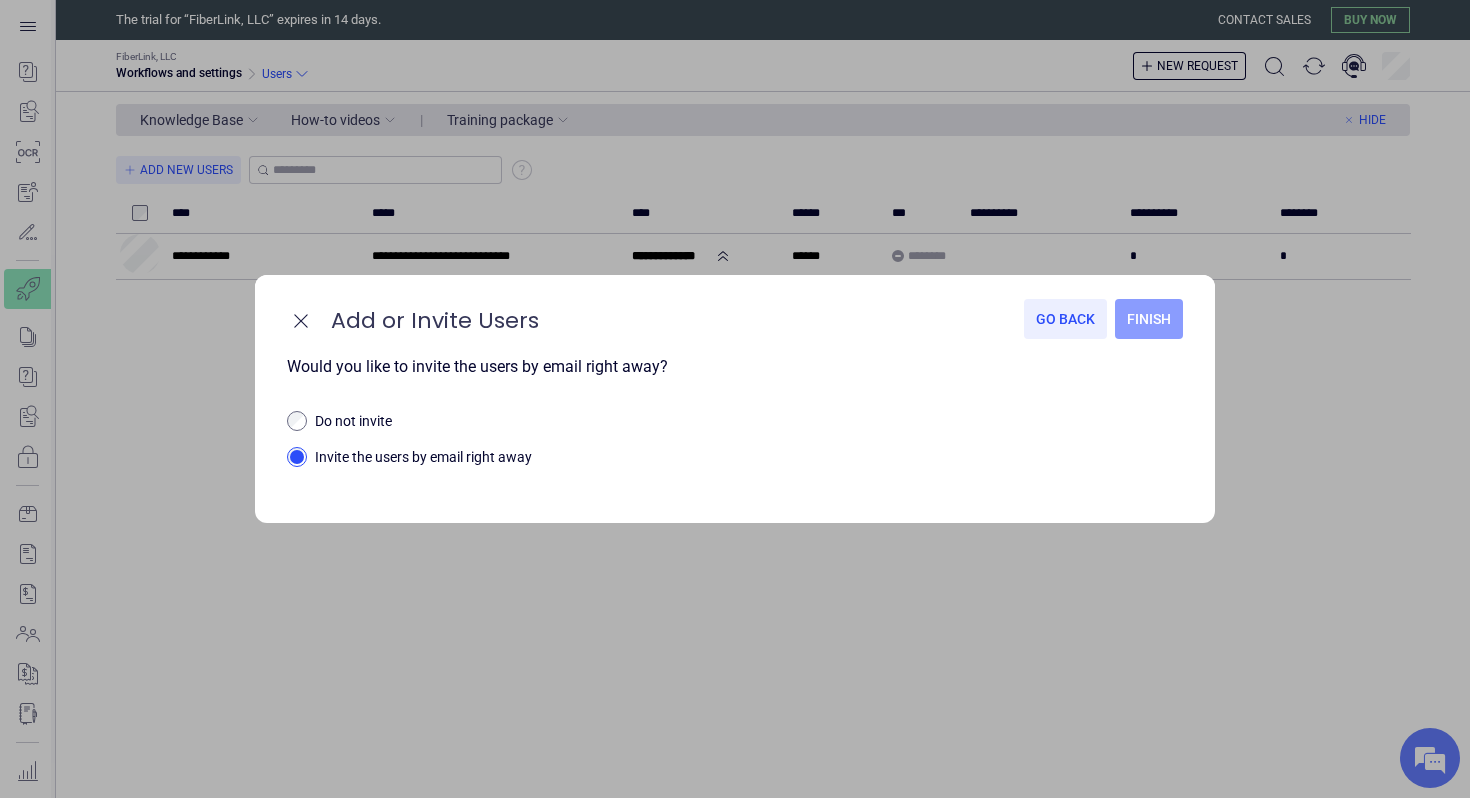 click on "Finish" at bounding box center [1149, 319] 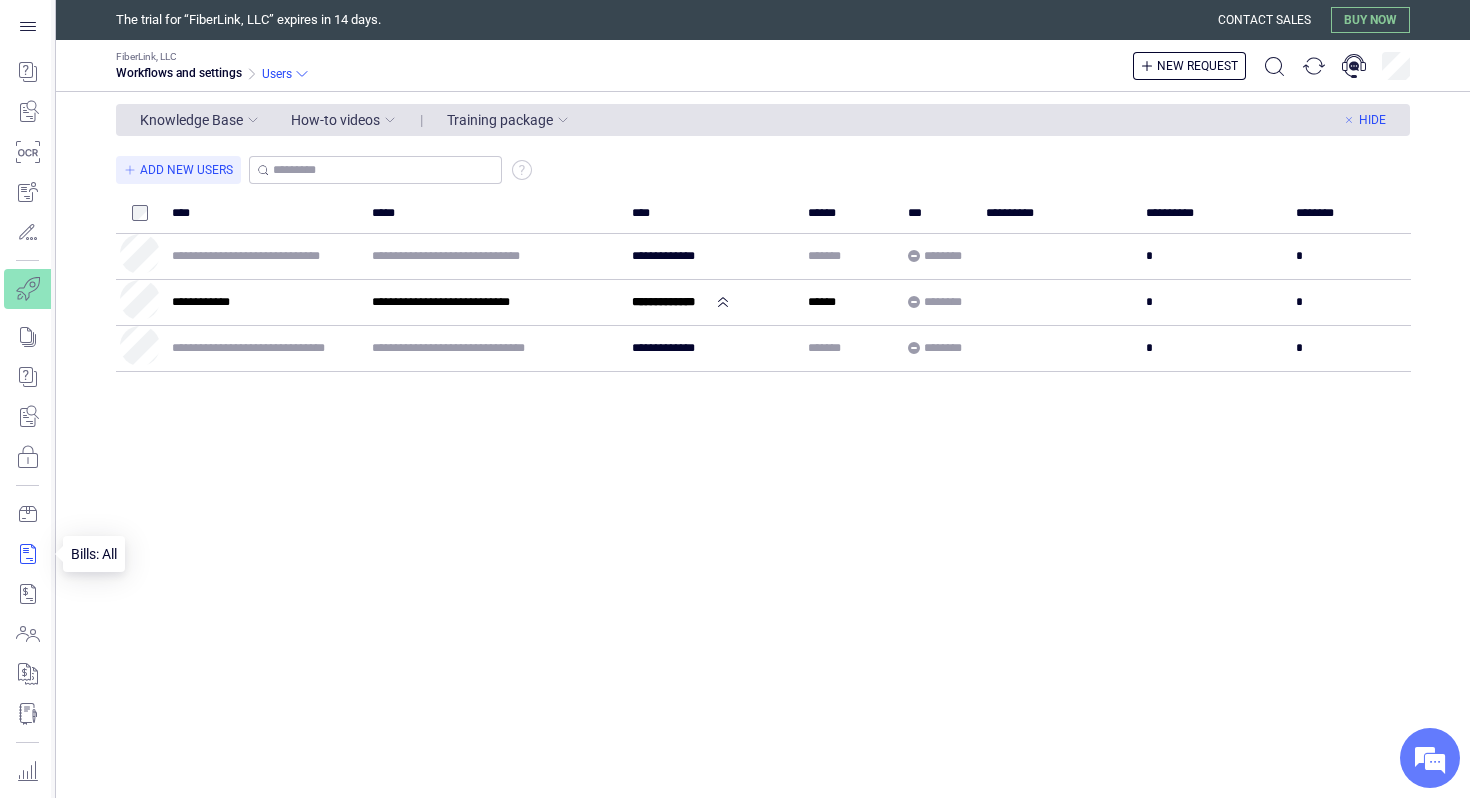 click at bounding box center (27, 554) 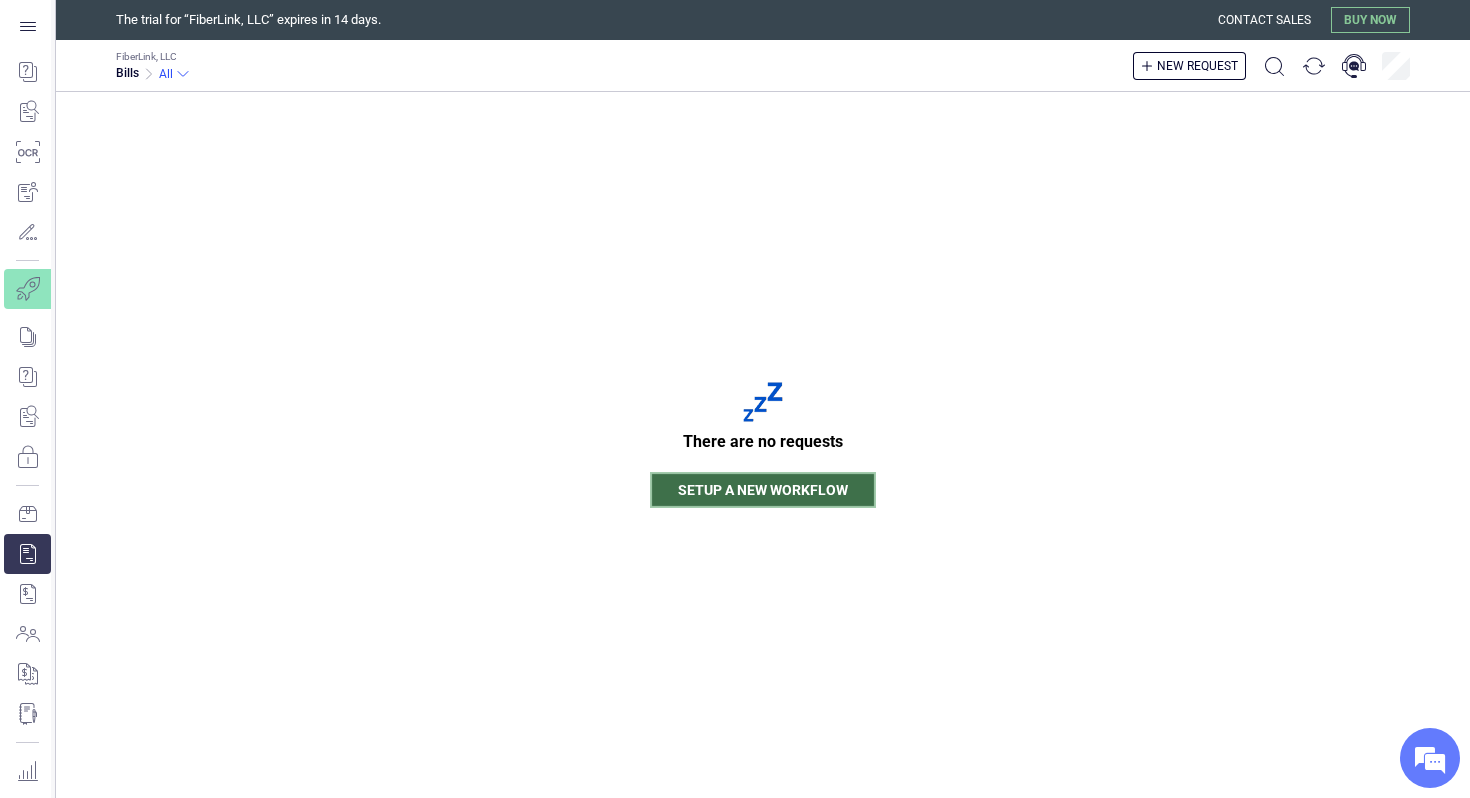click on "Setup a new workflow" at bounding box center (763, 490) 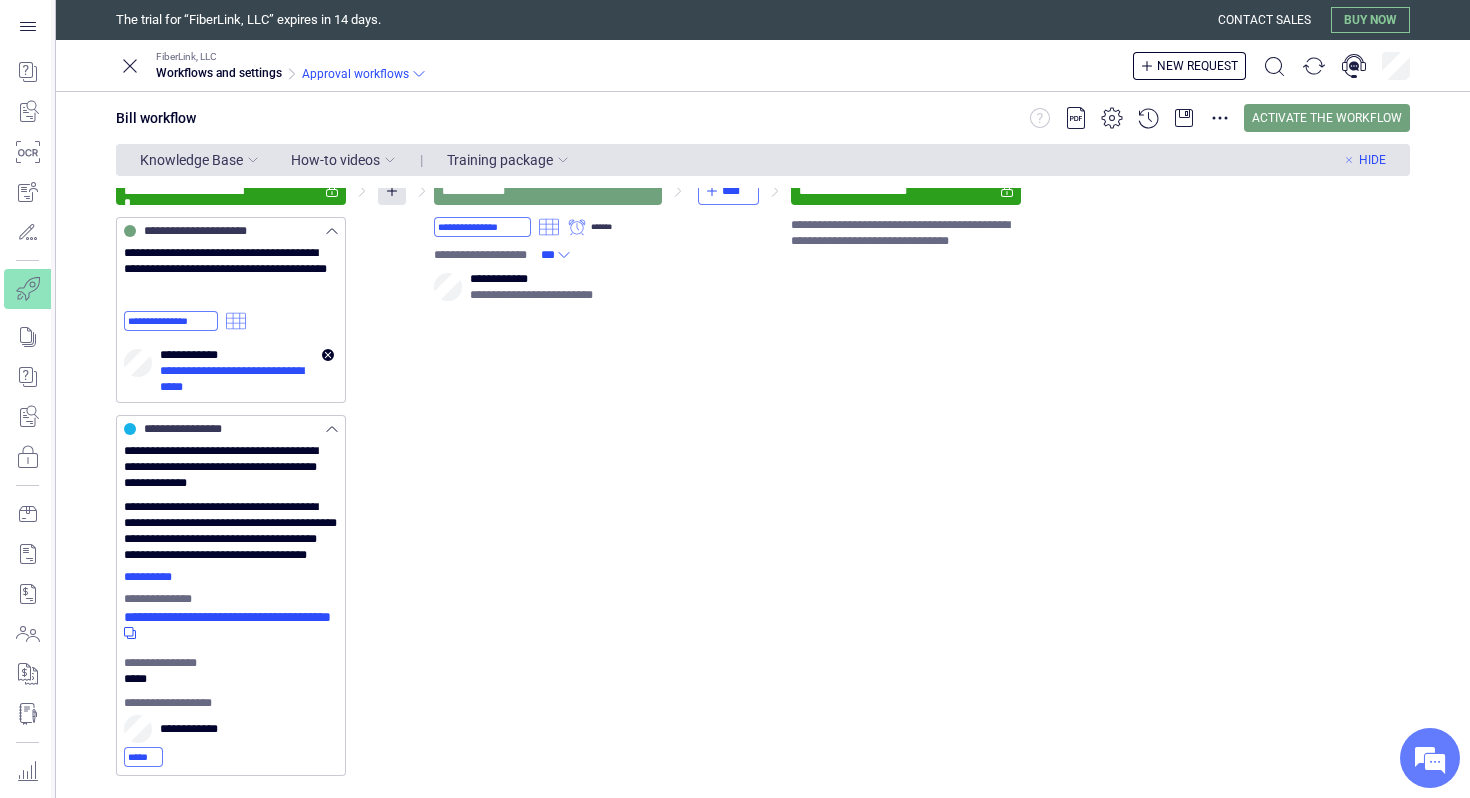 scroll, scrollTop: 45, scrollLeft: 0, axis: vertical 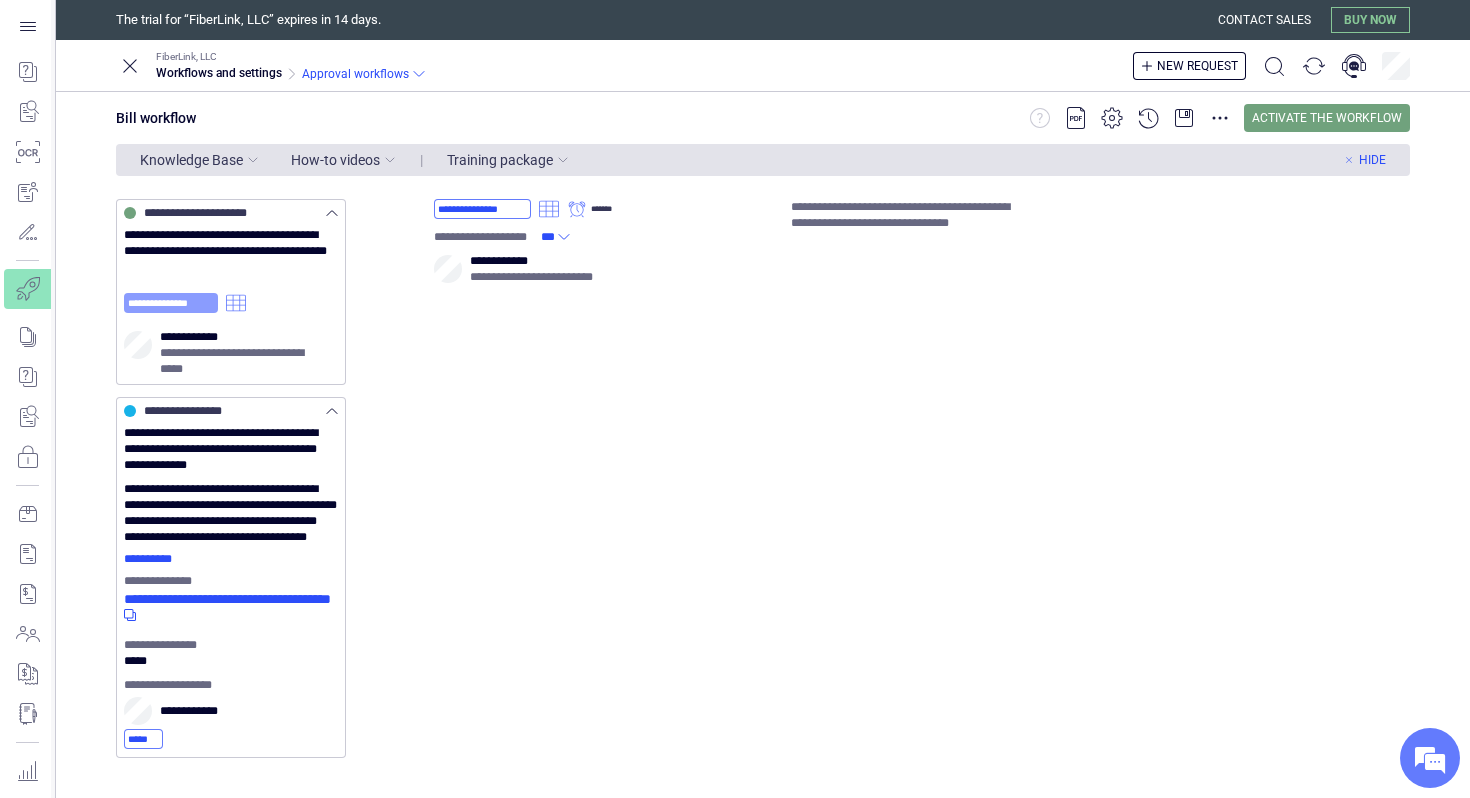 click on "**********" at bounding box center [171, 303] 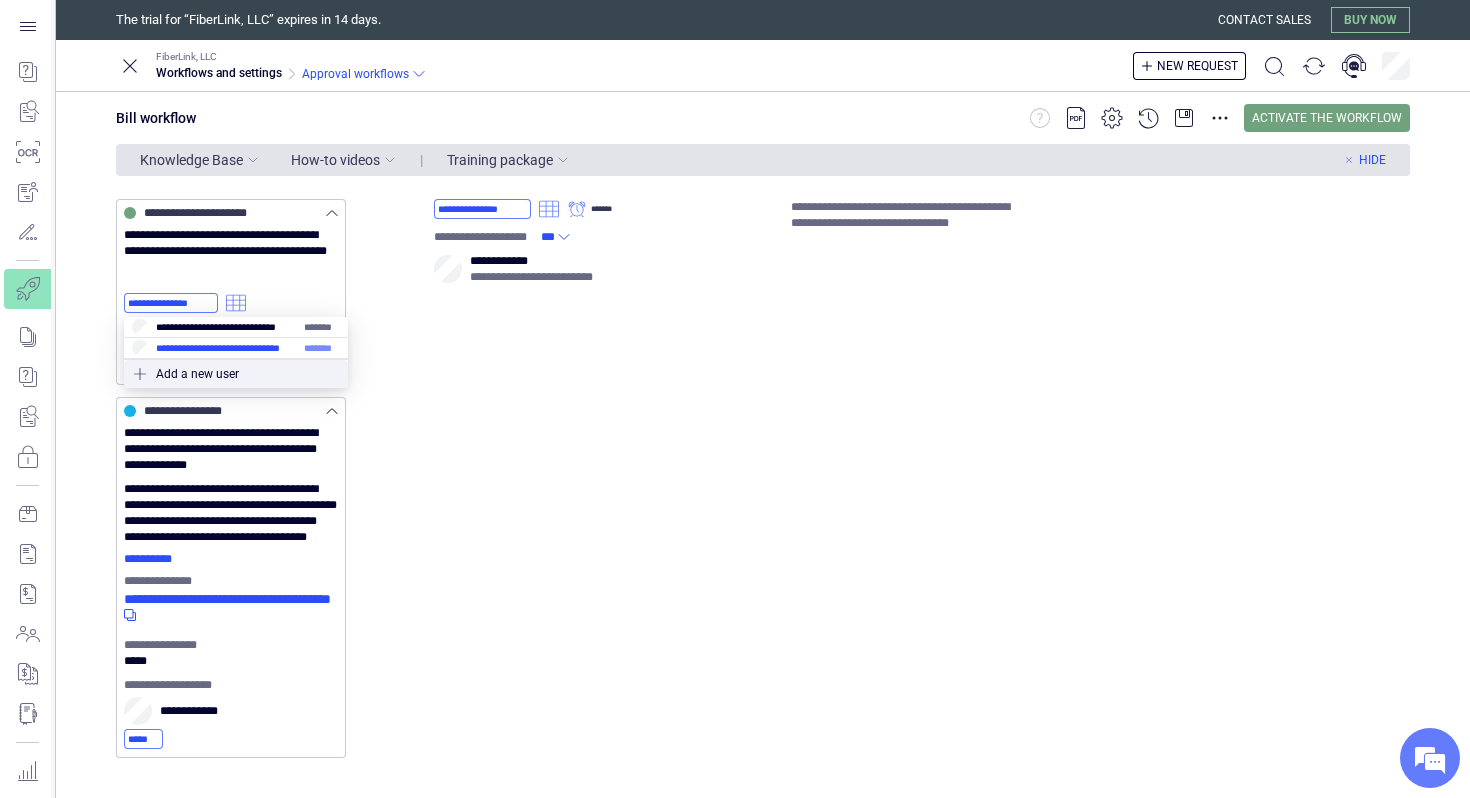 click at bounding box center [236, 348] 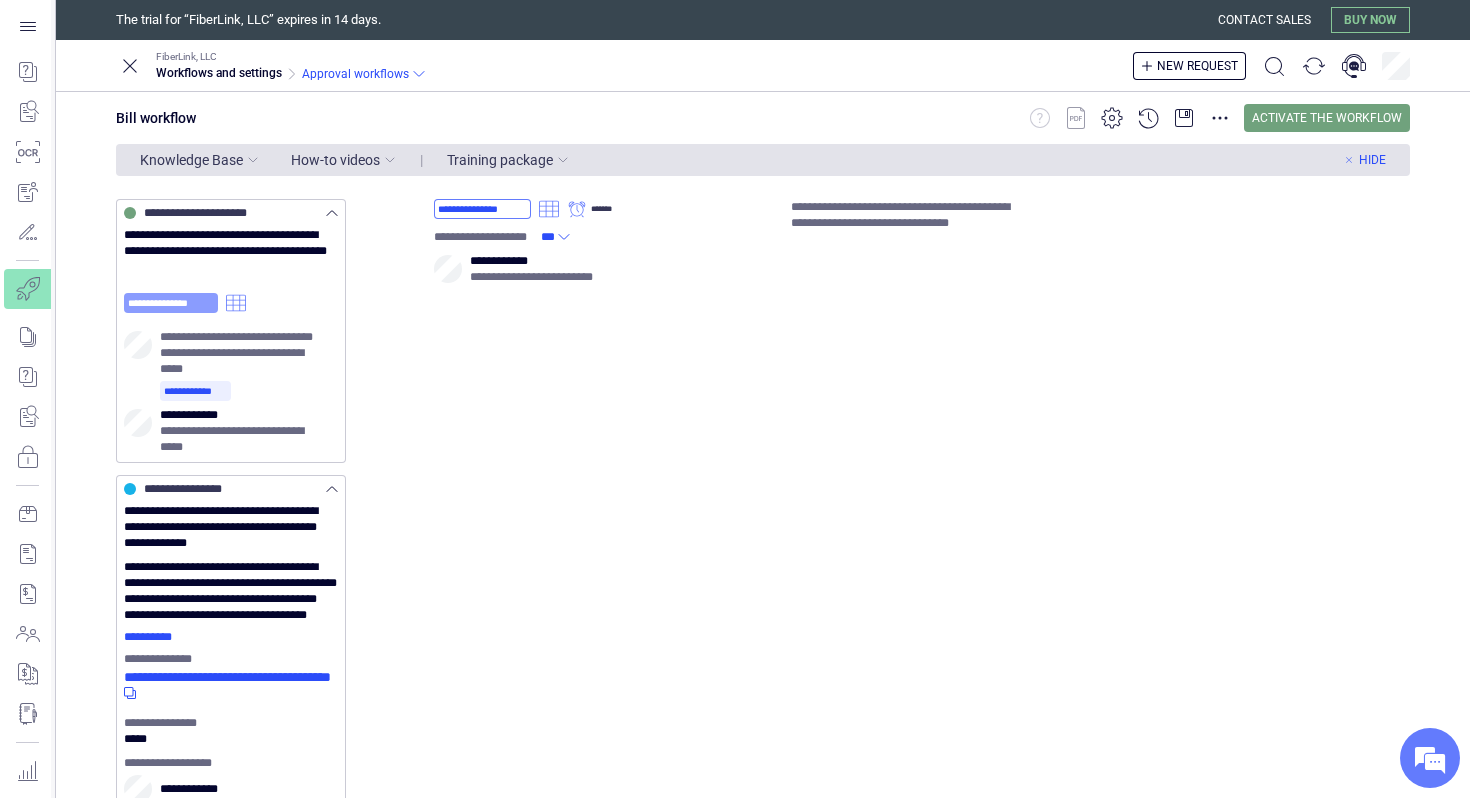click on "**********" at bounding box center [171, 303] 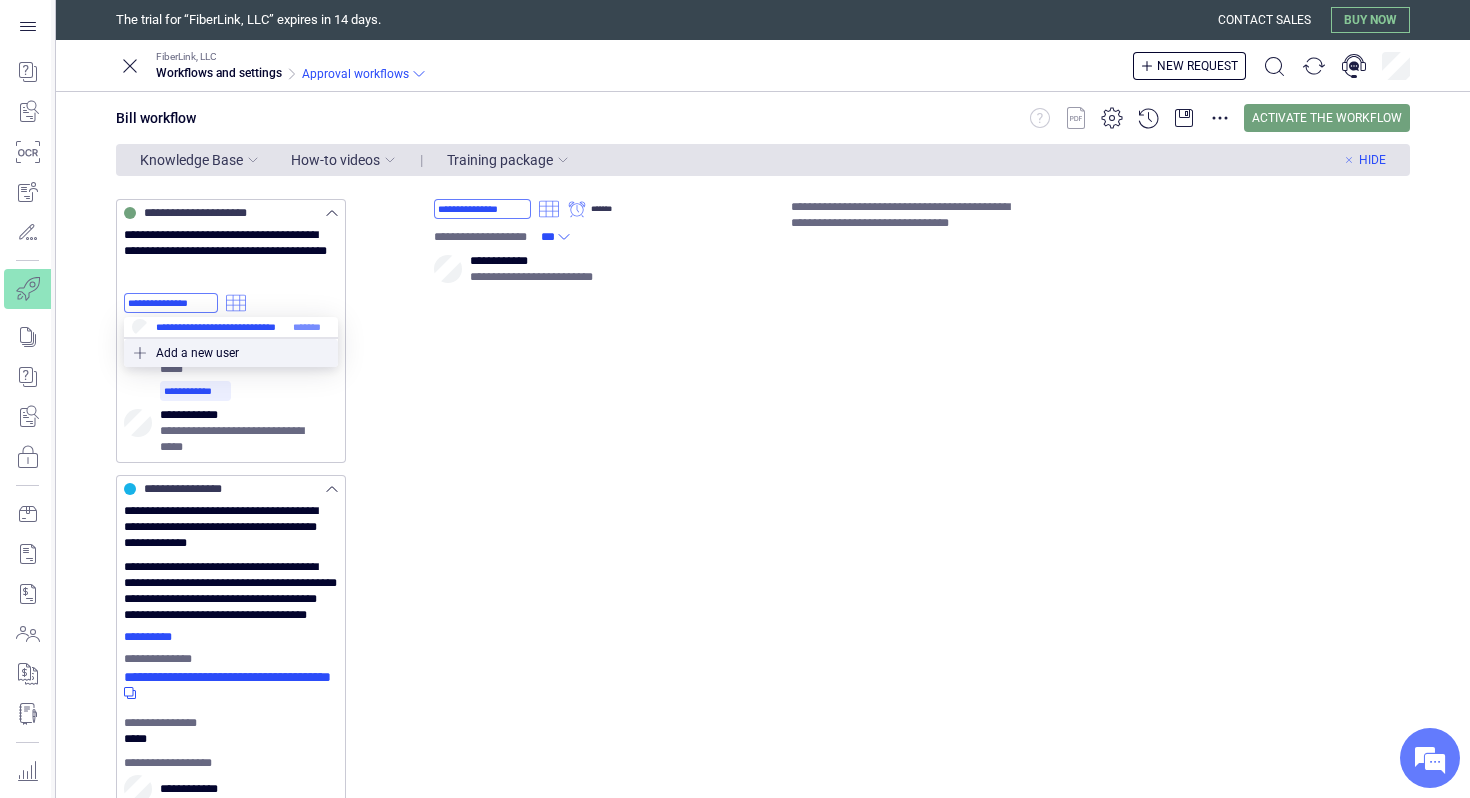 click at bounding box center (231, 327) 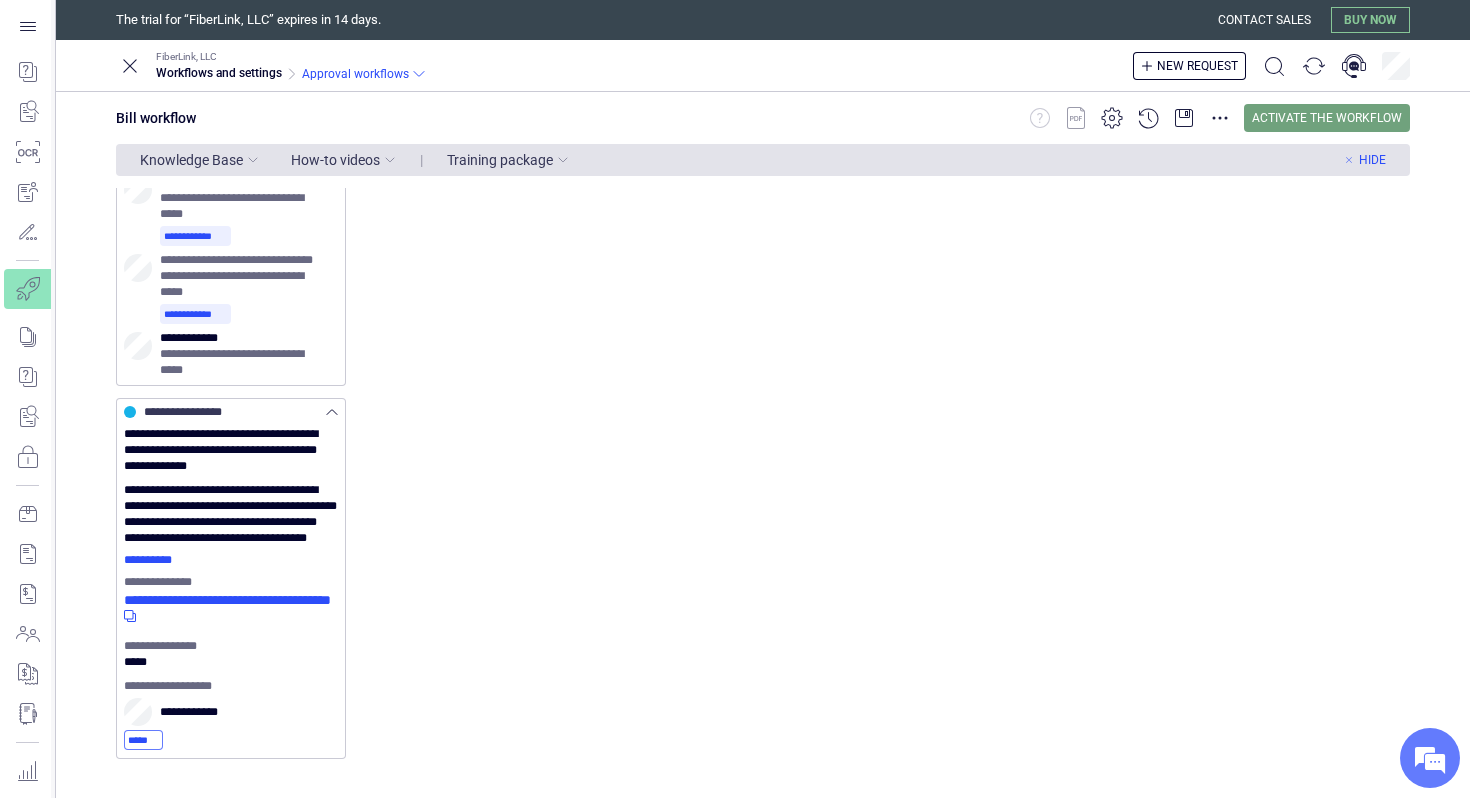 scroll, scrollTop: 201, scrollLeft: 0, axis: vertical 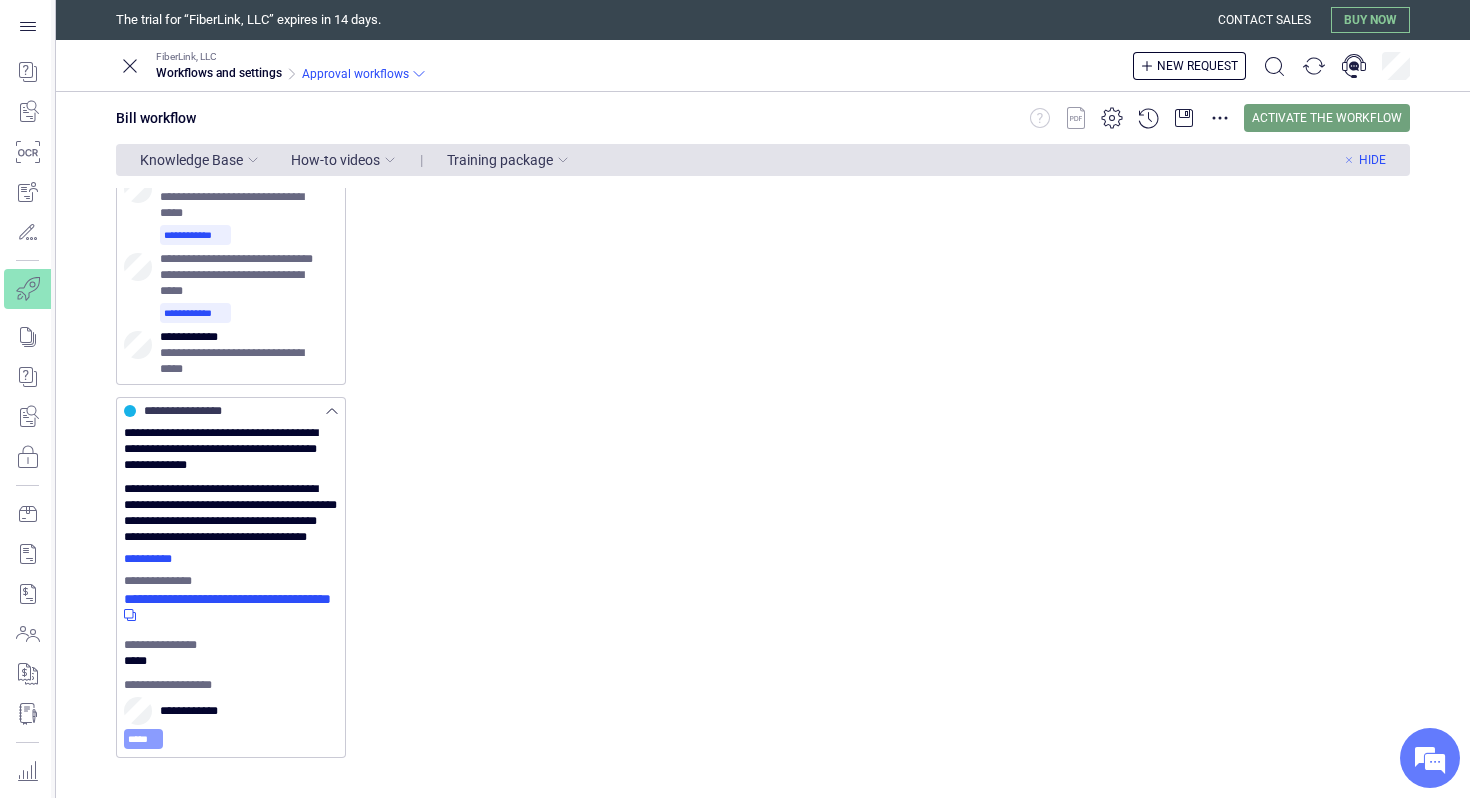 click on "*****" at bounding box center (143, 739) 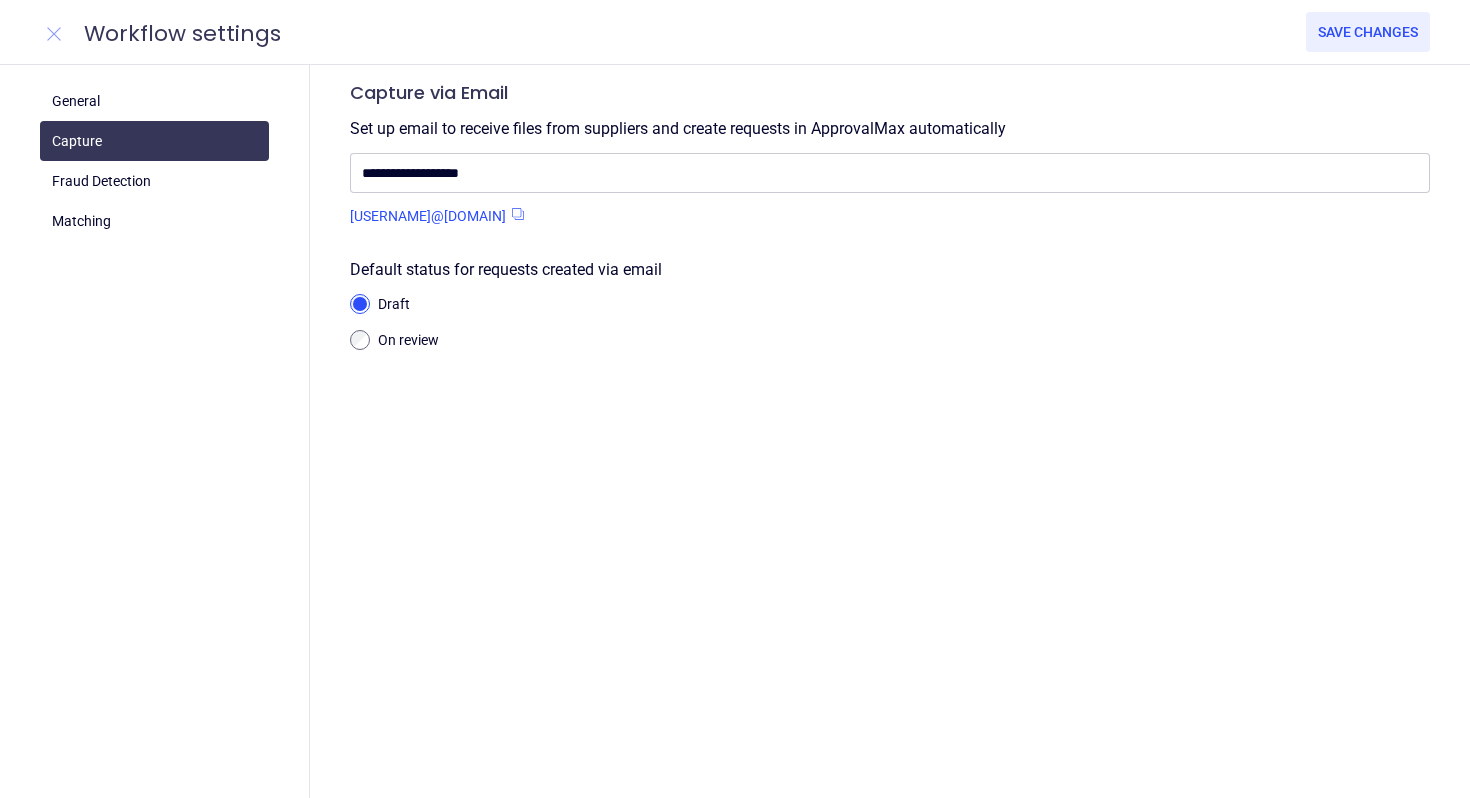 click at bounding box center [54, 34] 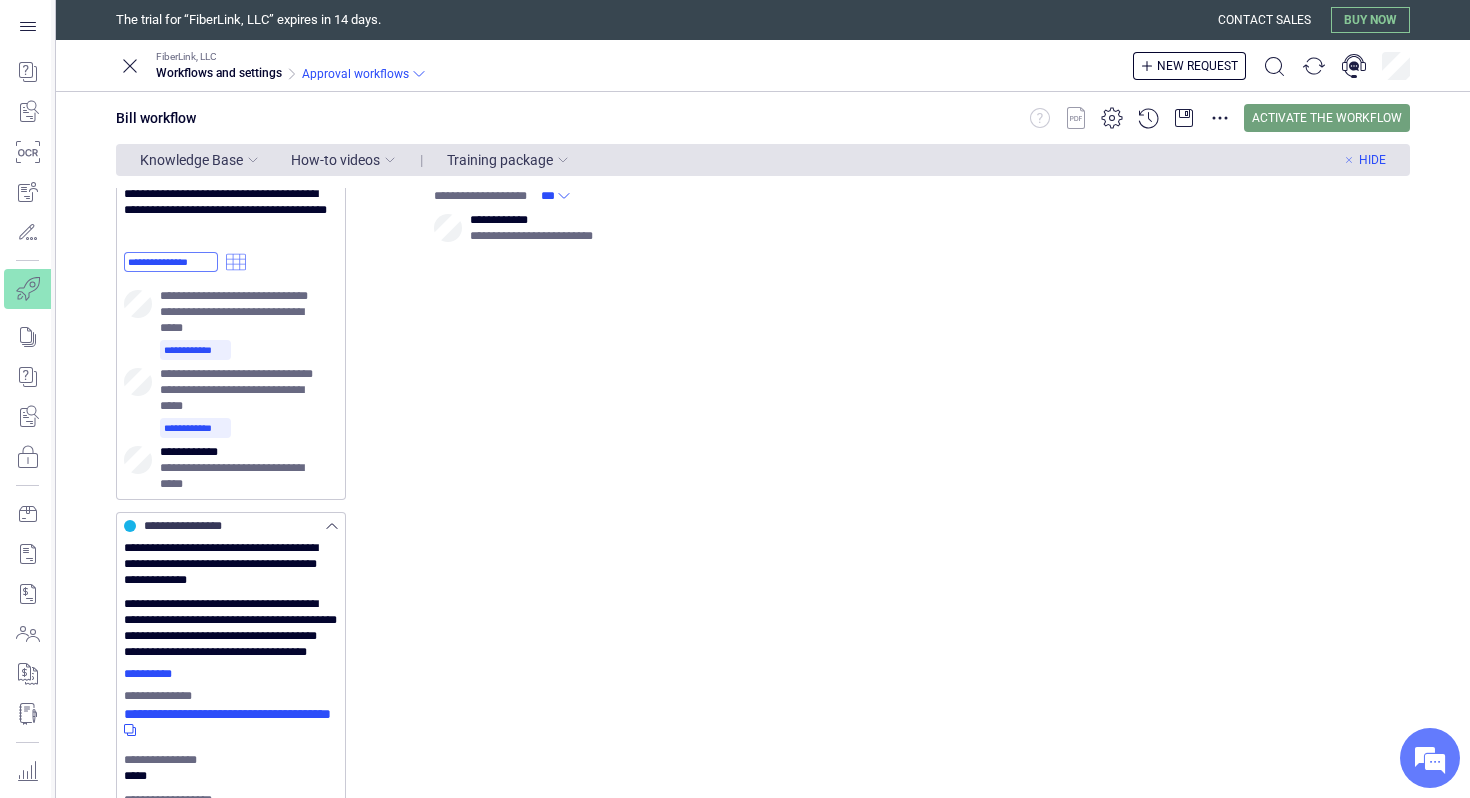 scroll, scrollTop: 0, scrollLeft: 0, axis: both 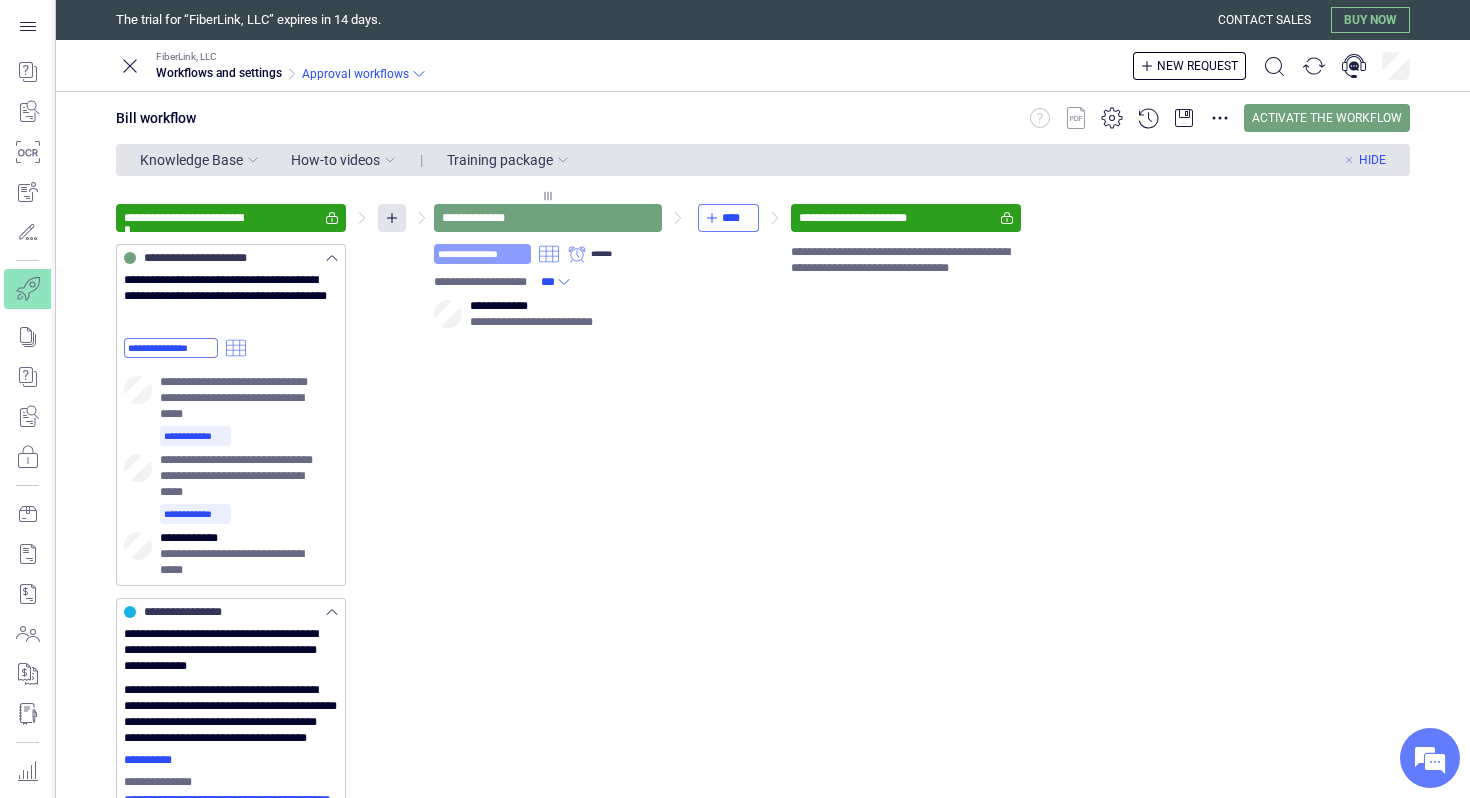 click on "**********" at bounding box center [482, 254] 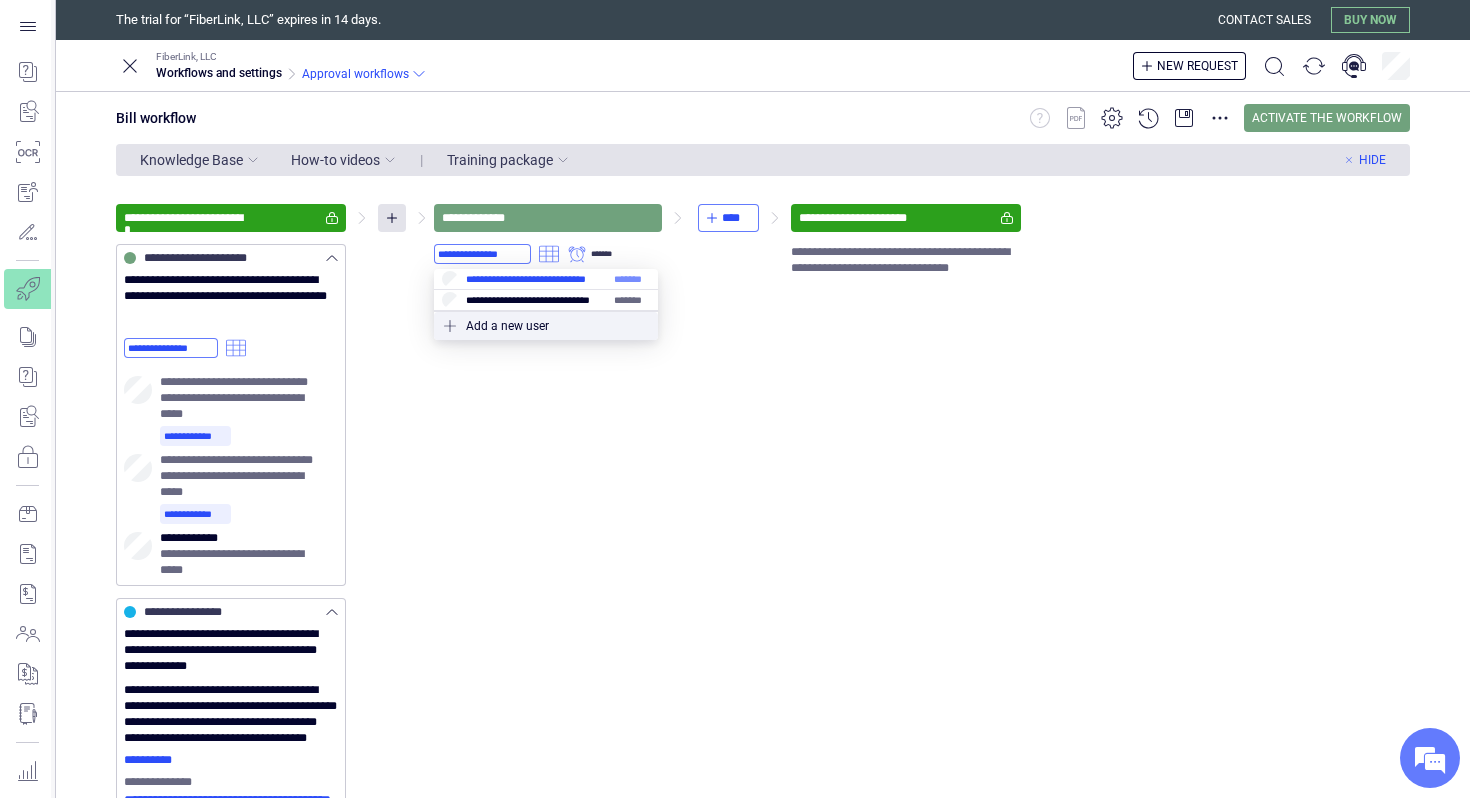click at bounding box center [546, 279] 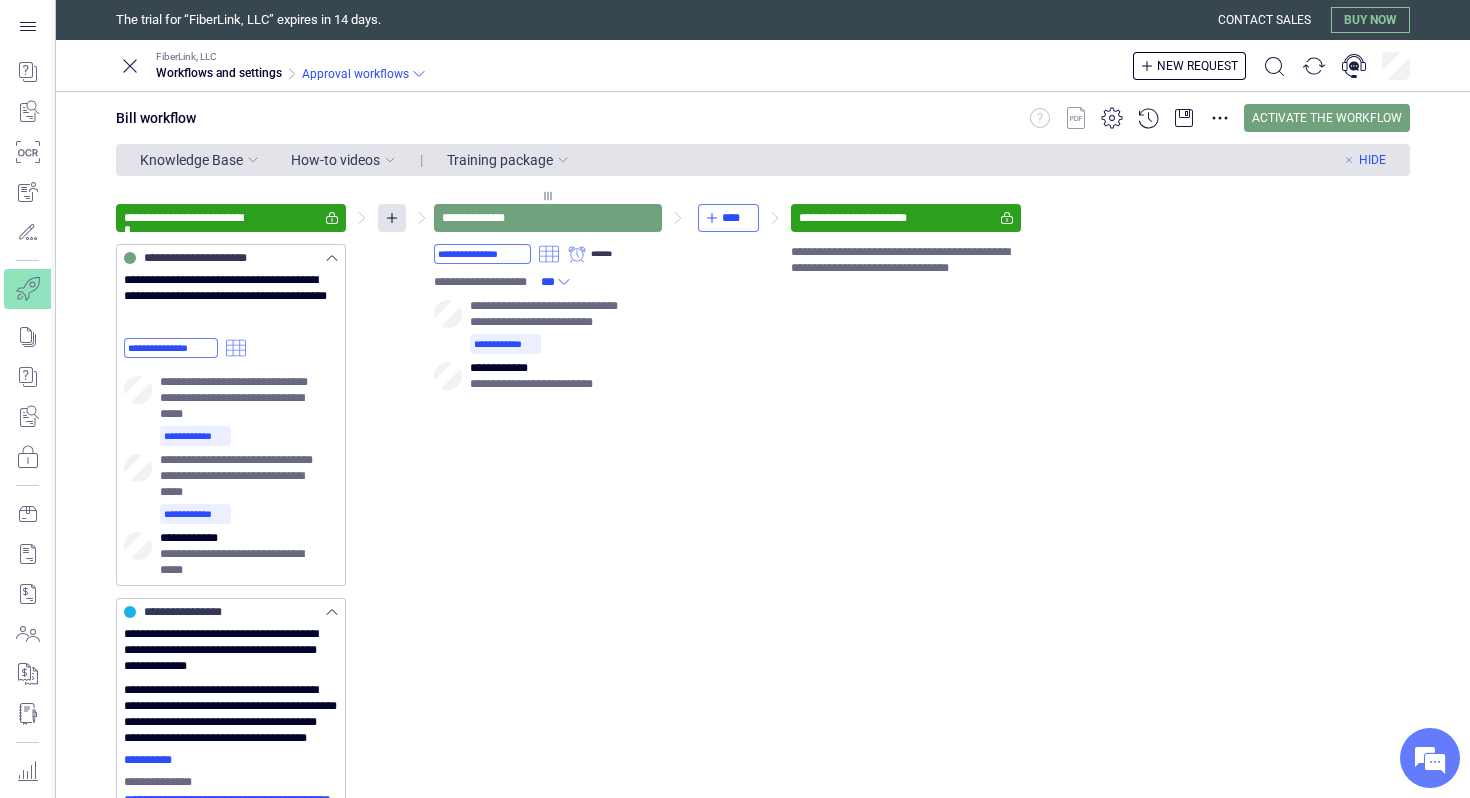click at bounding box center (549, 254) 